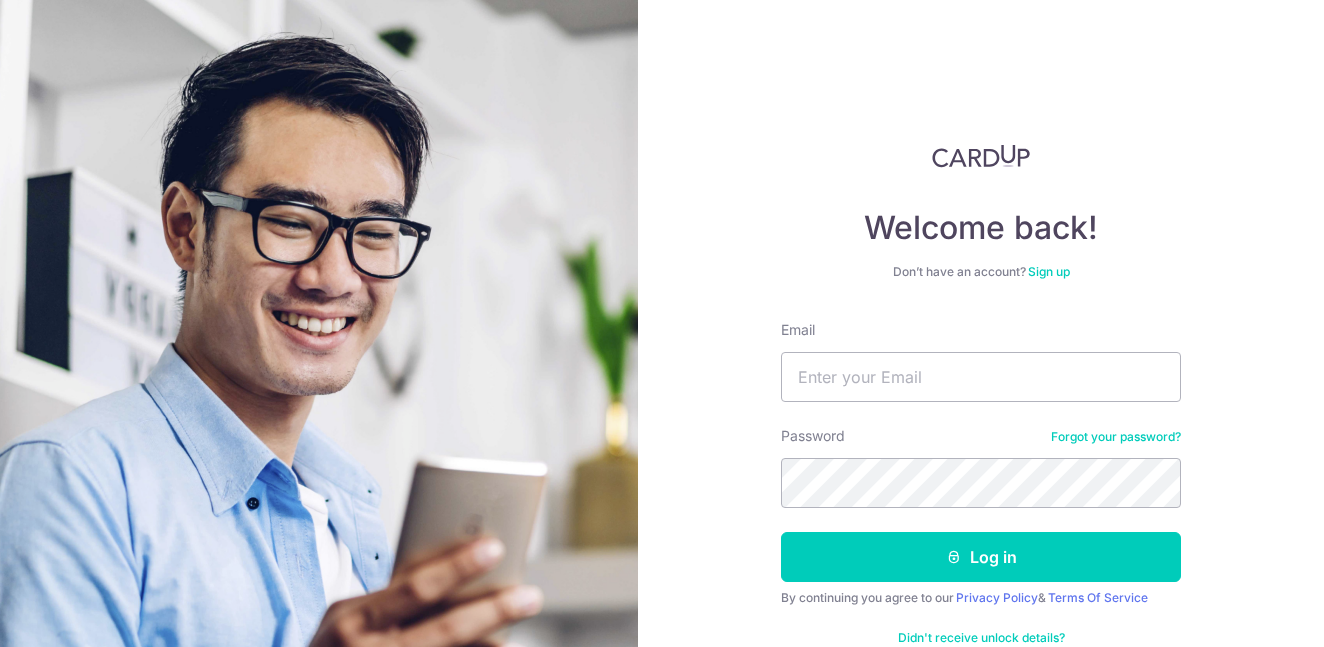 scroll, scrollTop: 0, scrollLeft: 0, axis: both 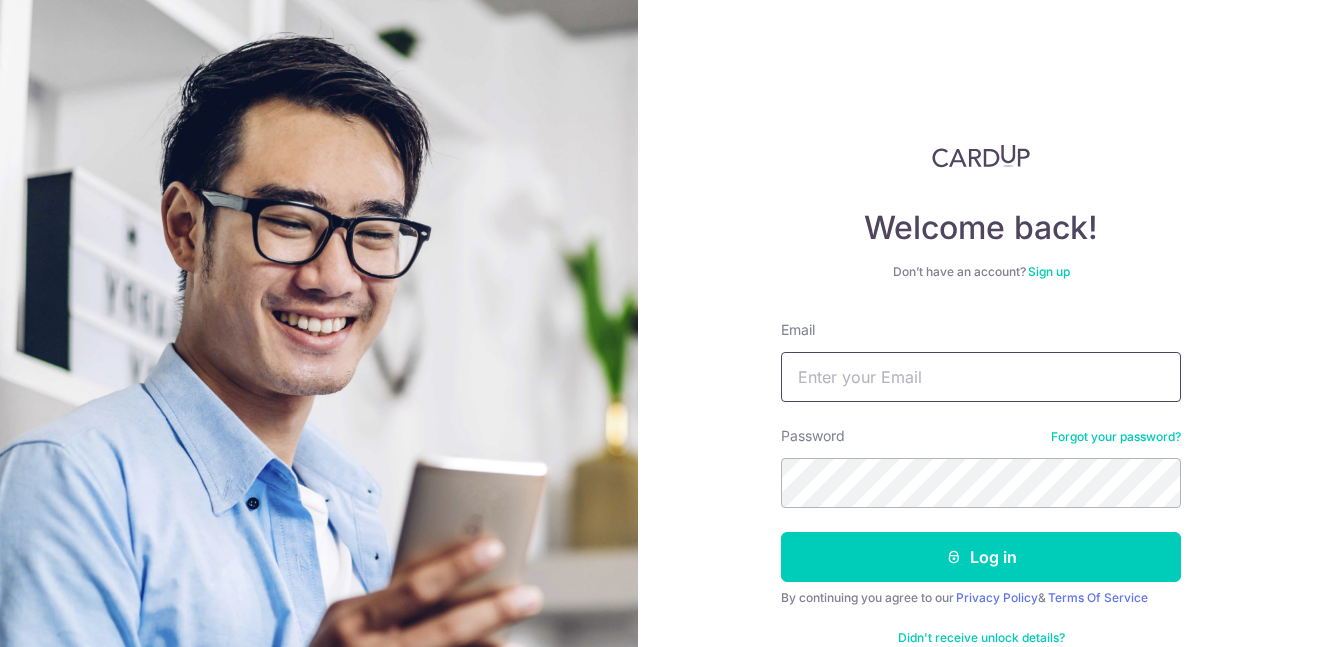 click on "Email" at bounding box center (981, 377) 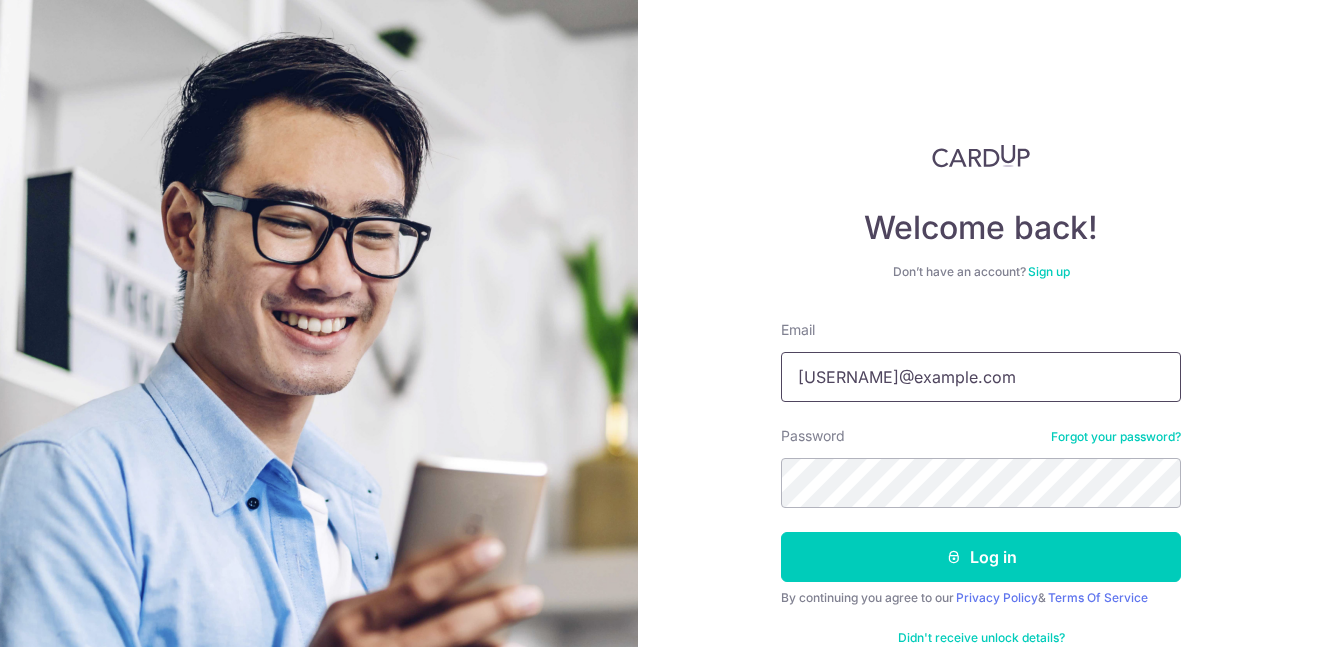 type on "[USERNAME]@example.com" 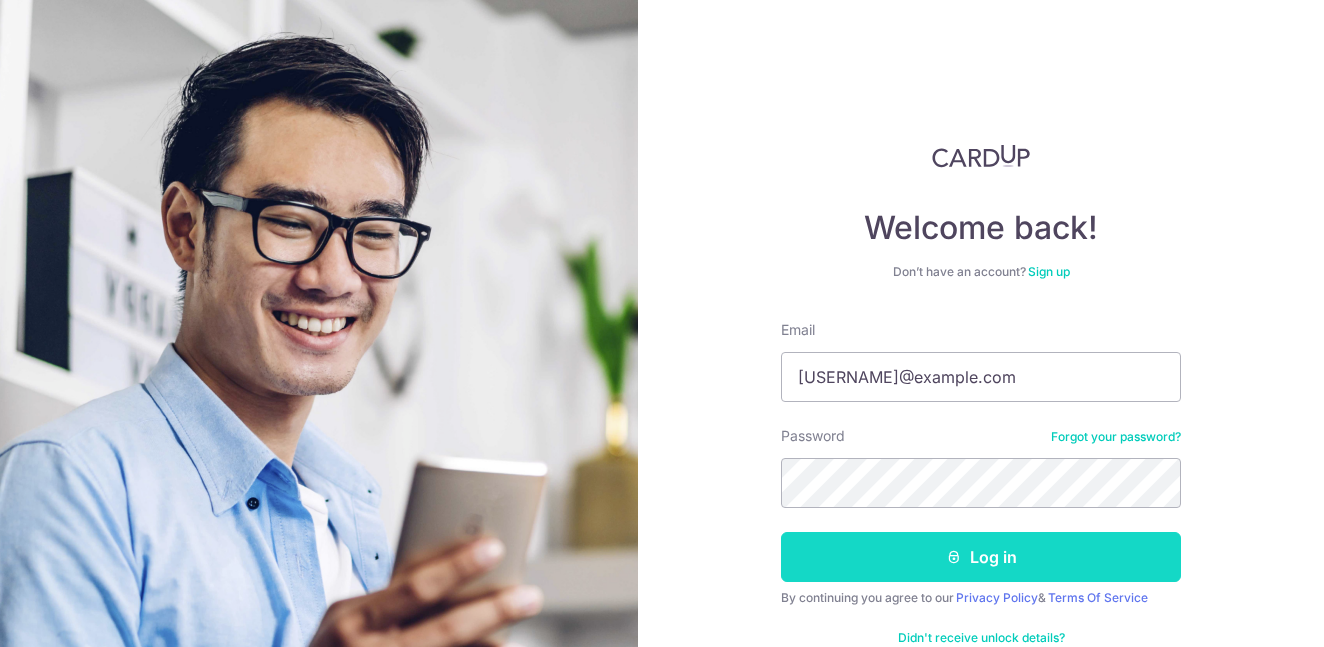 click on "Log in" at bounding box center [981, 557] 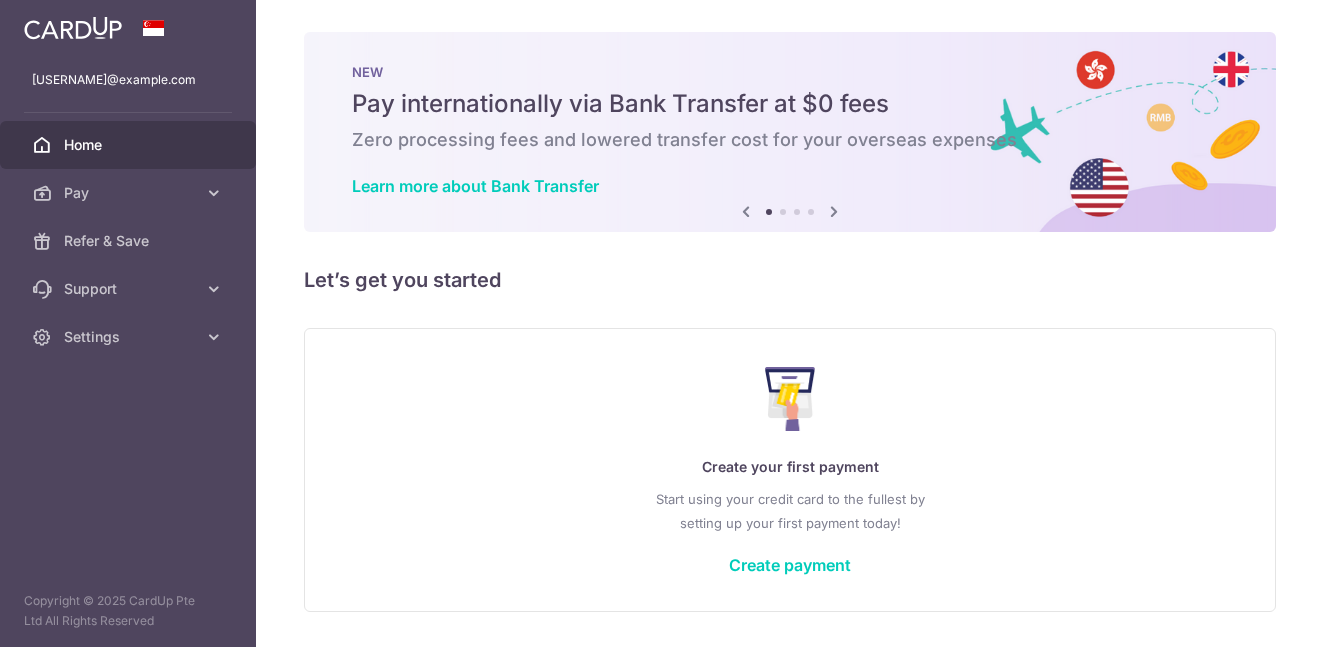 scroll, scrollTop: 0, scrollLeft: 0, axis: both 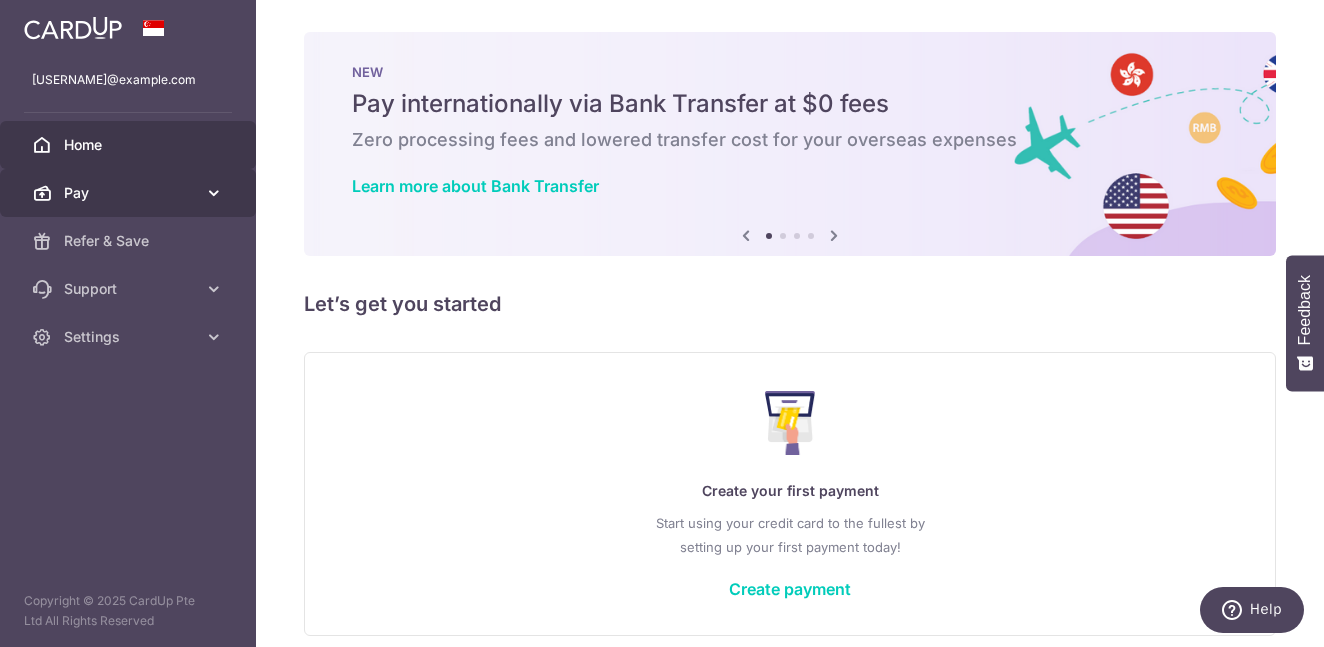 click at bounding box center [214, 193] 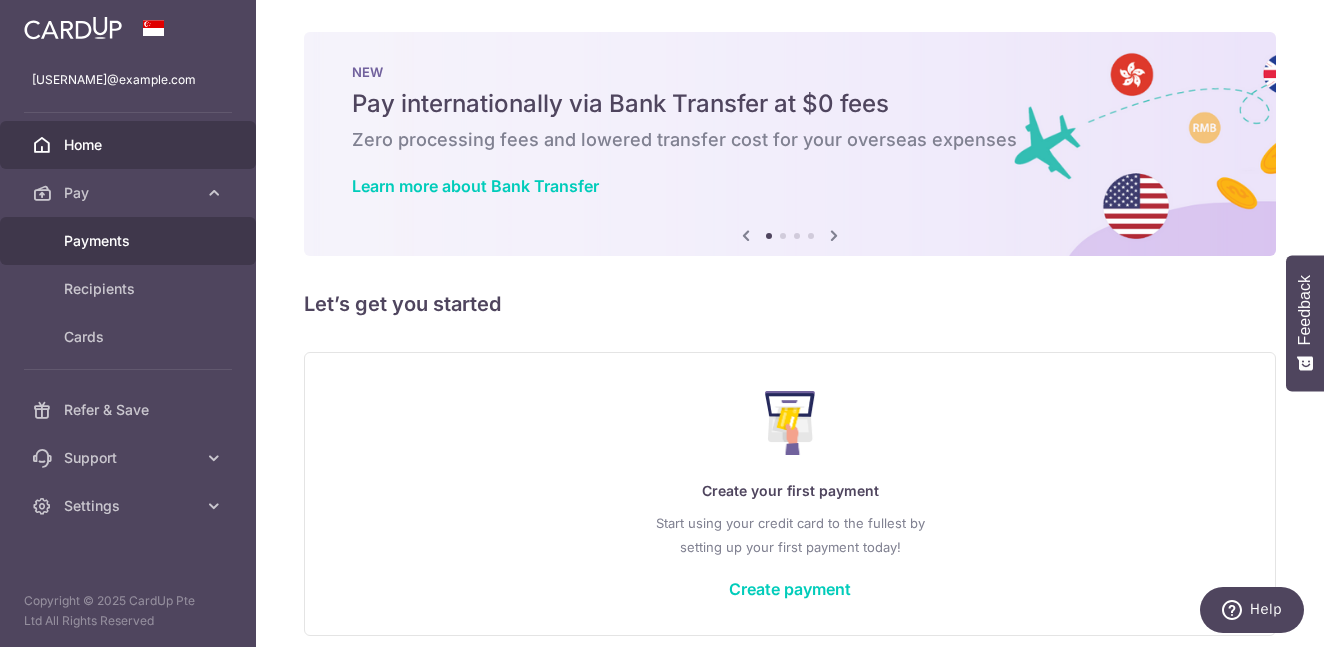 click on "Payments" at bounding box center (130, 241) 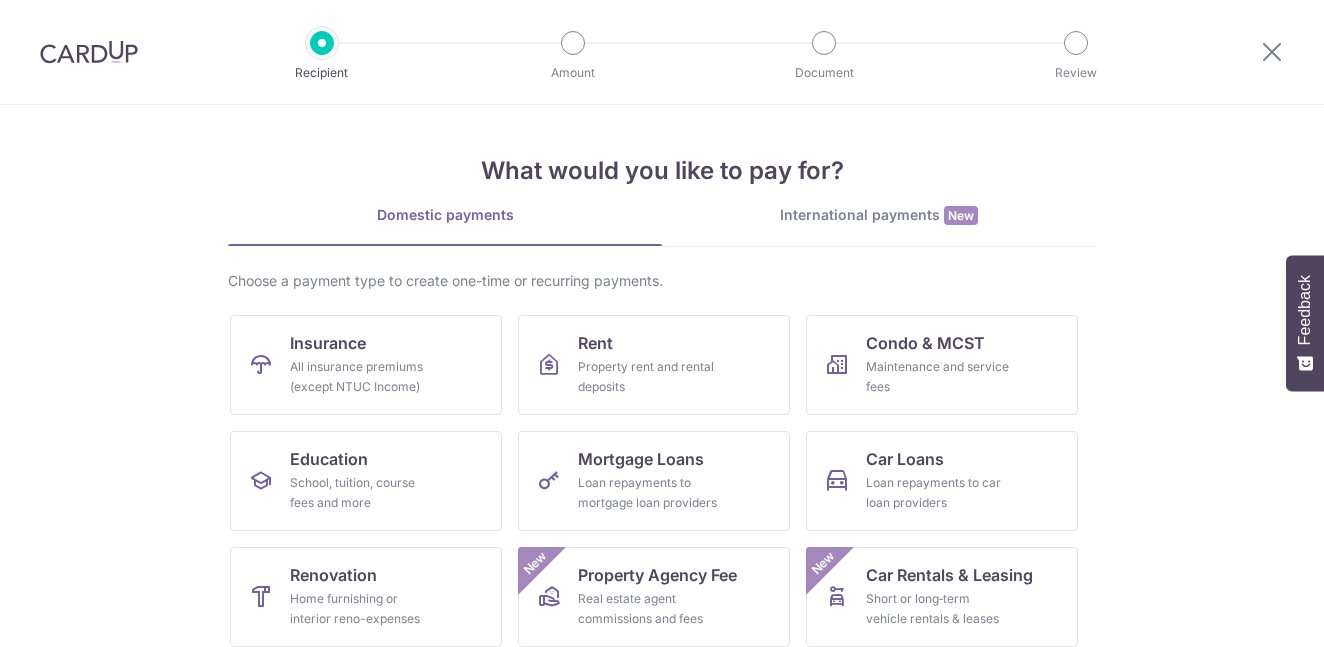 scroll, scrollTop: 0, scrollLeft: 0, axis: both 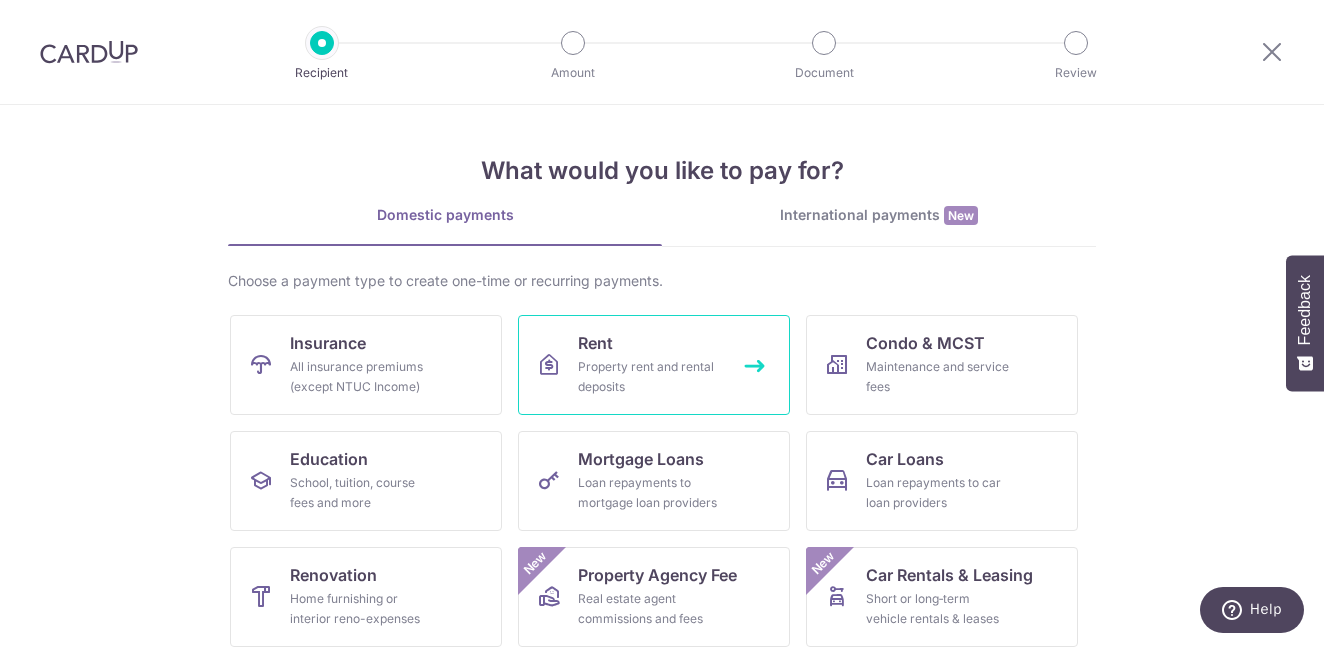 click on "Property rent and rental deposits" at bounding box center [650, 377] 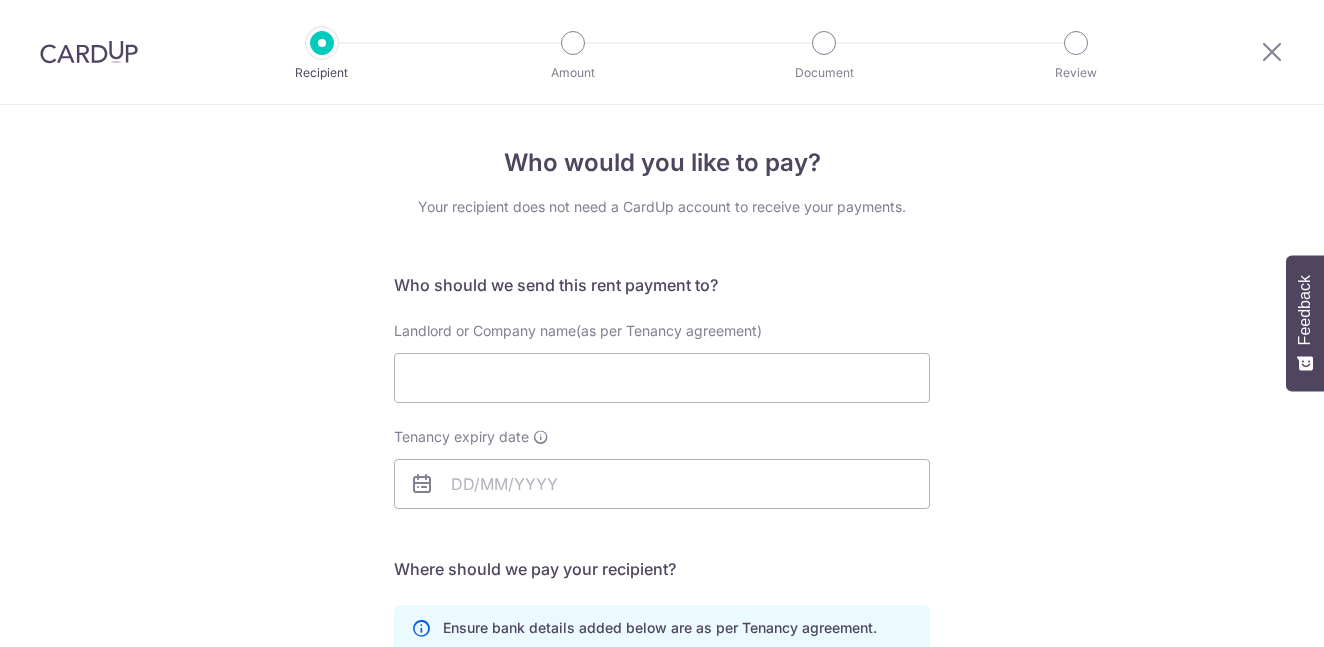 scroll, scrollTop: 0, scrollLeft: 0, axis: both 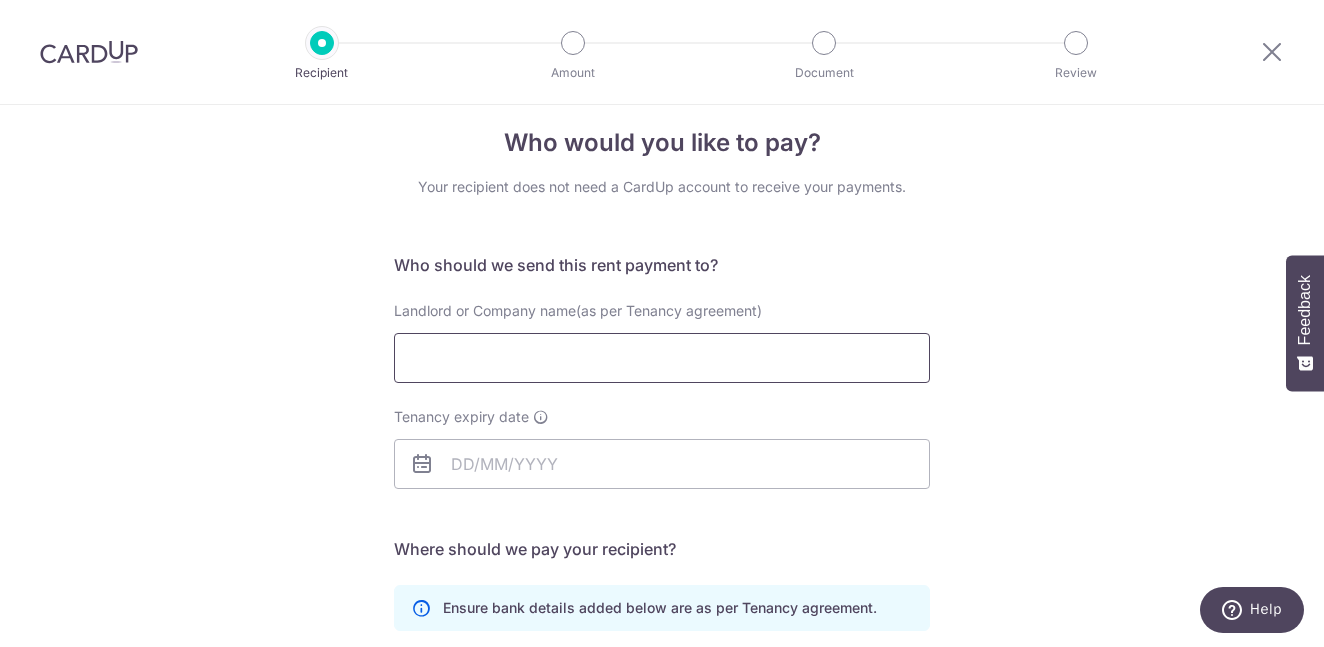 click on "Landlord or Company name(as per Tenancy agreement)" at bounding box center (662, 358) 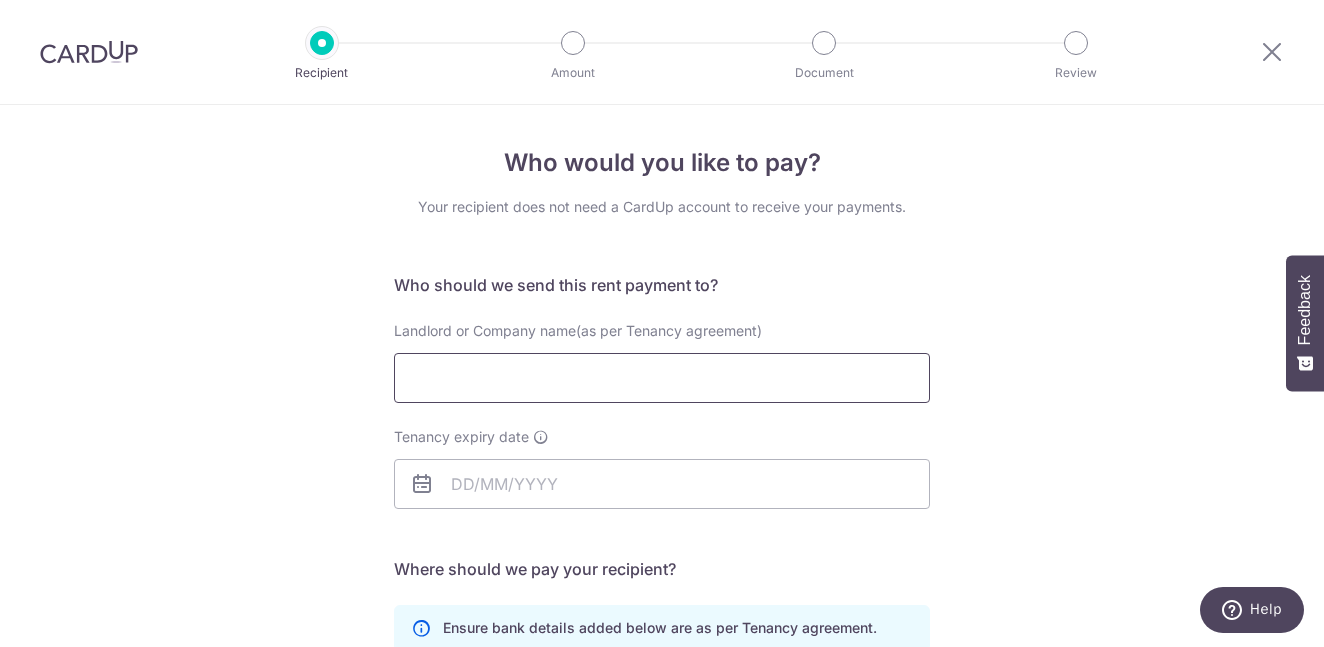 scroll, scrollTop: 0, scrollLeft: 0, axis: both 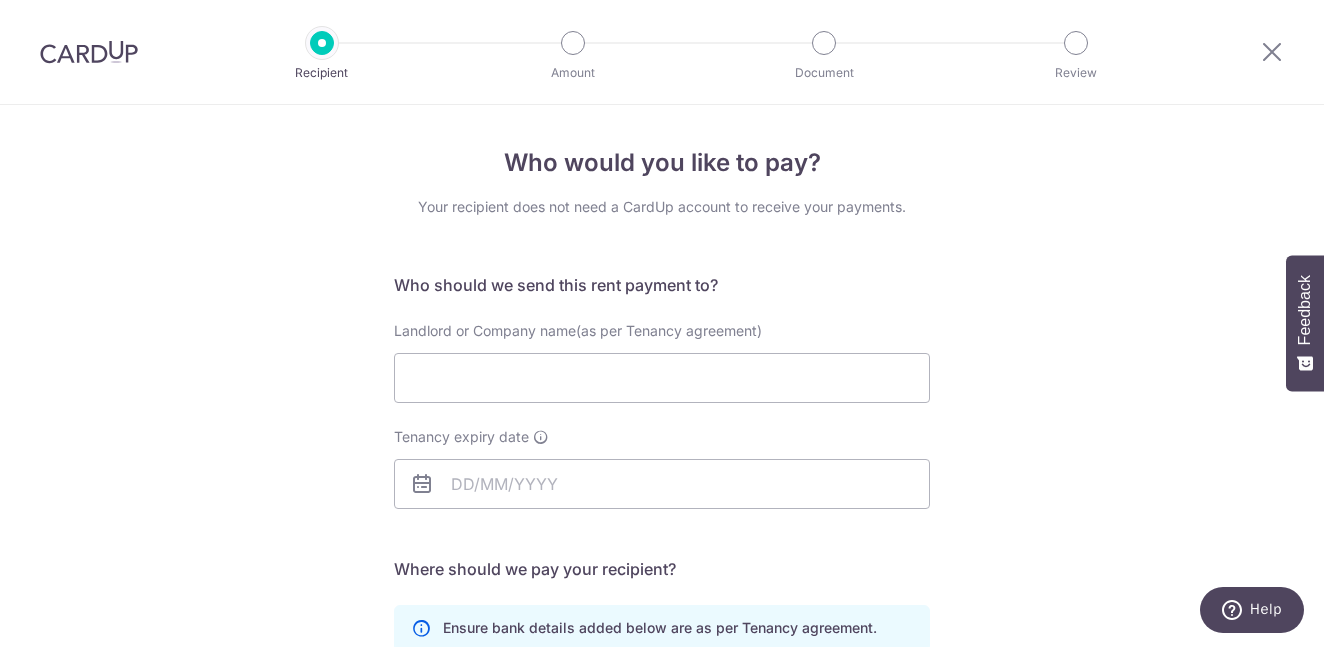 click at bounding box center (89, 52) 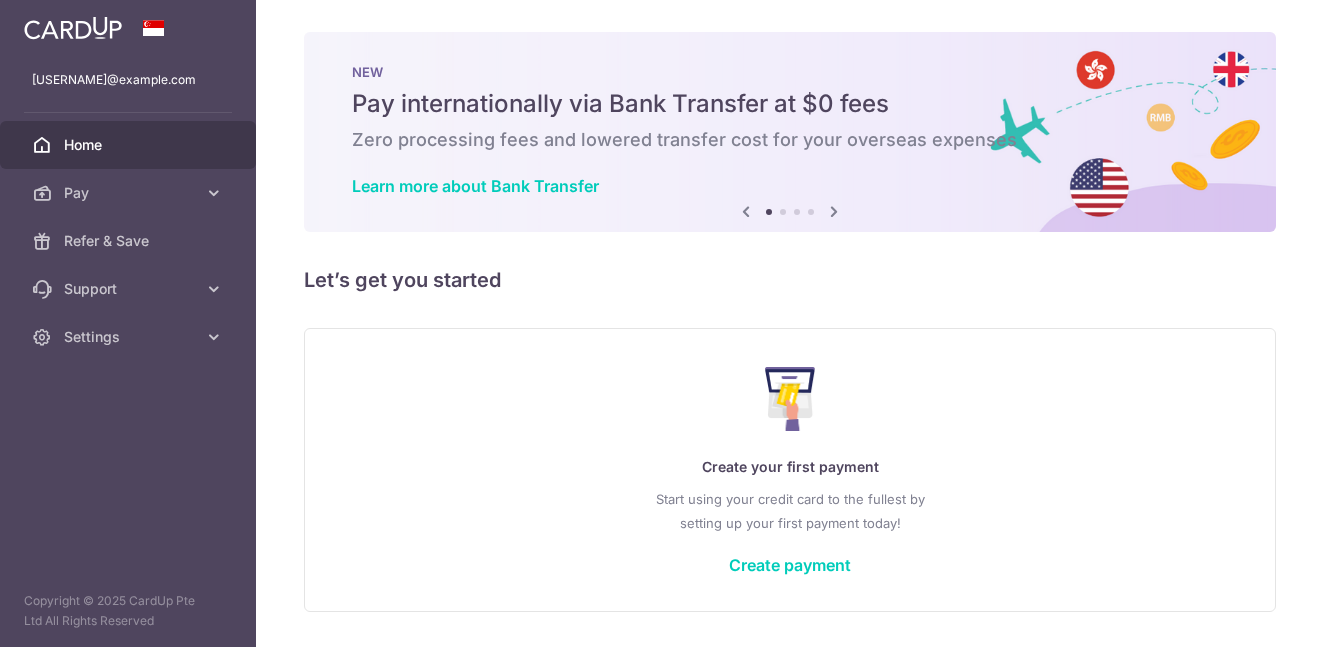 scroll, scrollTop: 0, scrollLeft: 0, axis: both 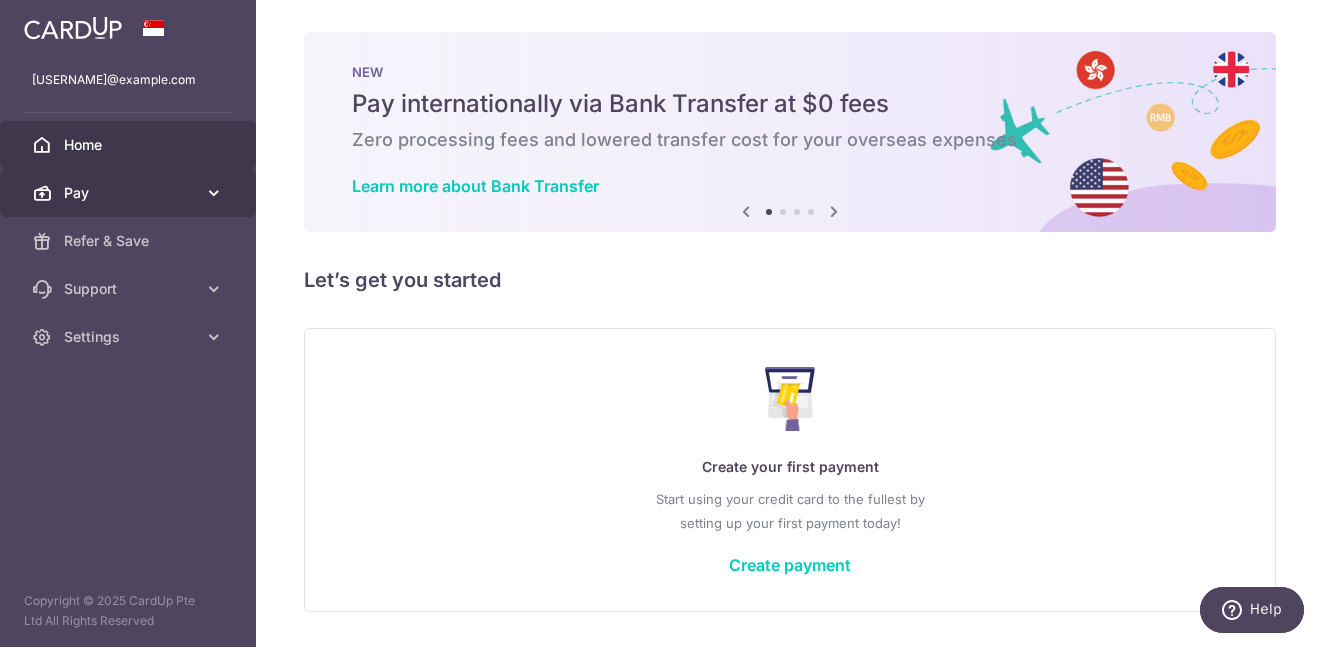 click on "Pay" at bounding box center [130, 193] 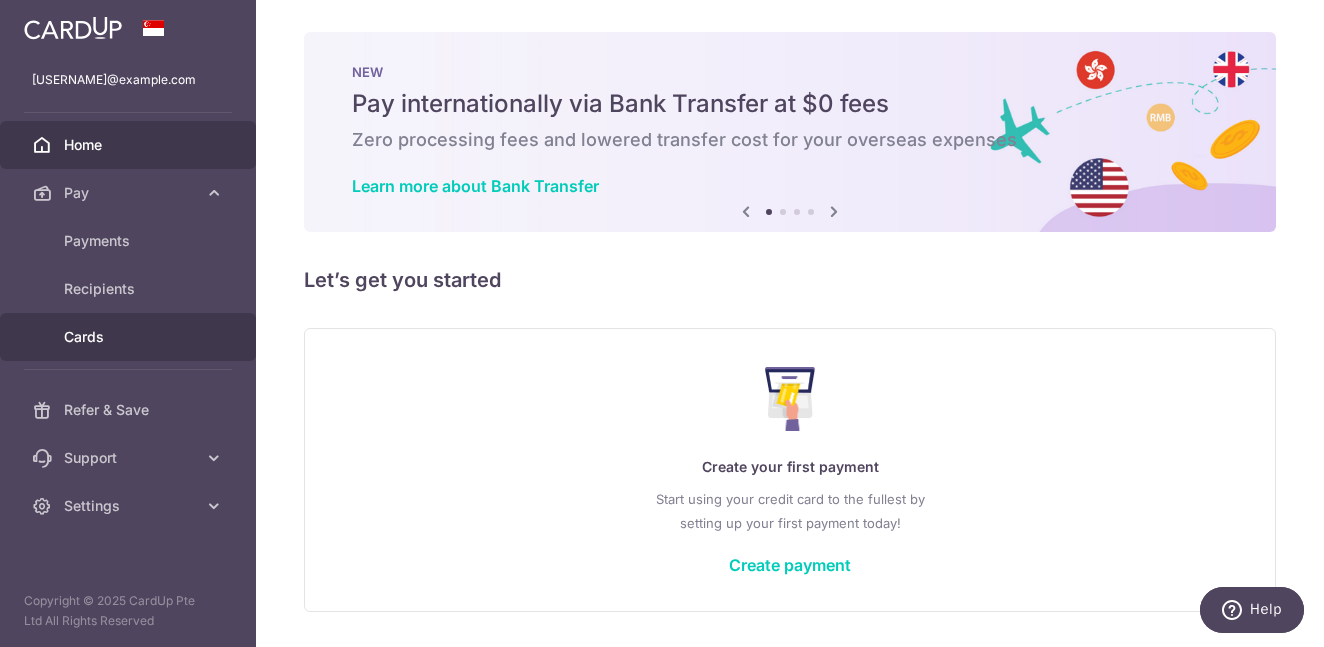 click on "Cards" at bounding box center [128, 337] 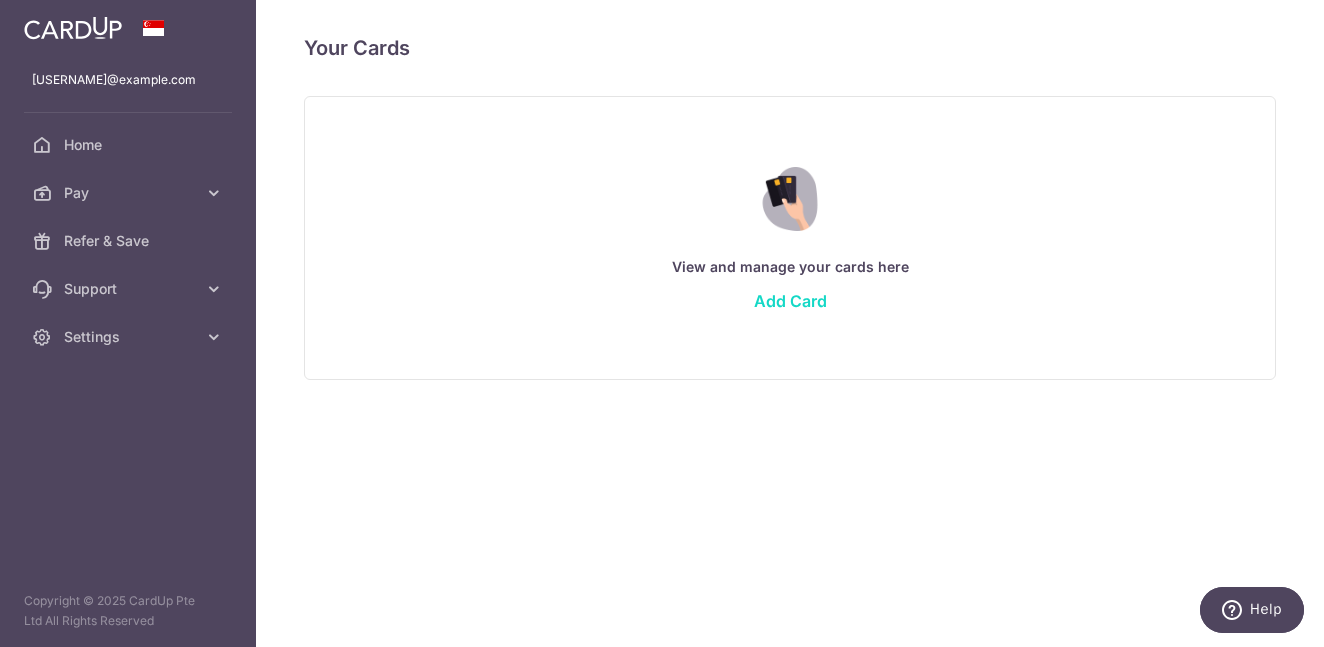 scroll, scrollTop: 0, scrollLeft: 0, axis: both 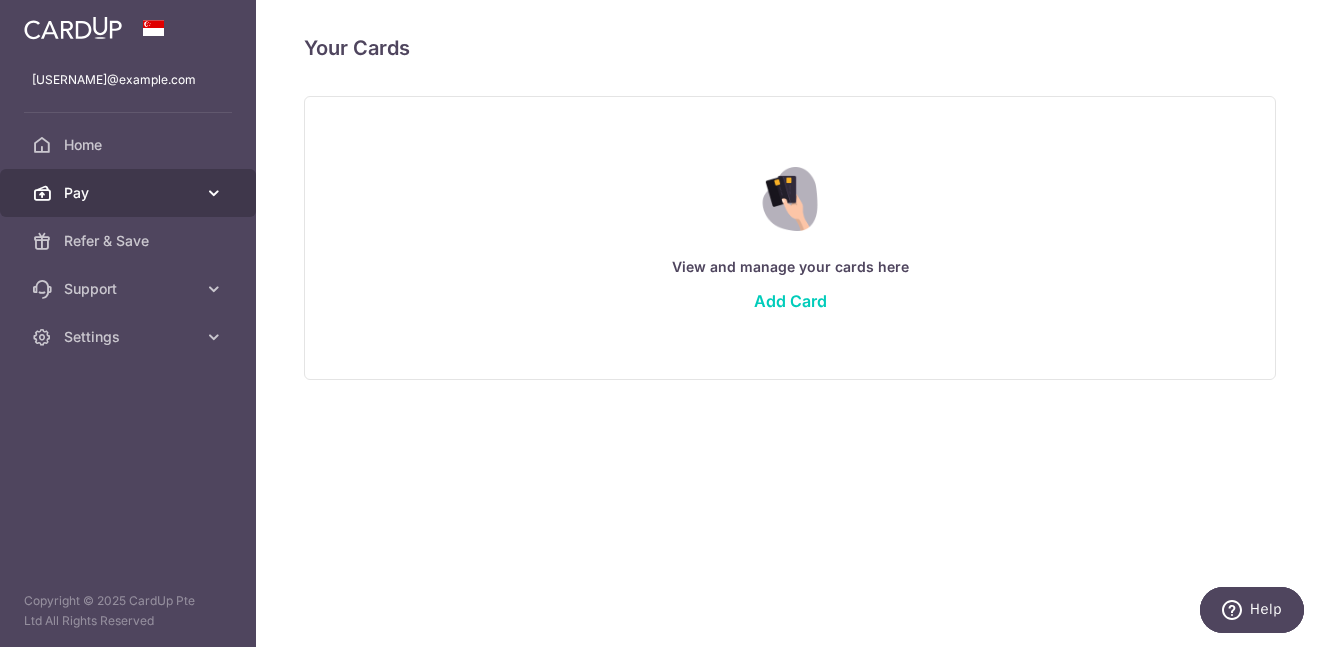 click on "Pay" at bounding box center [130, 193] 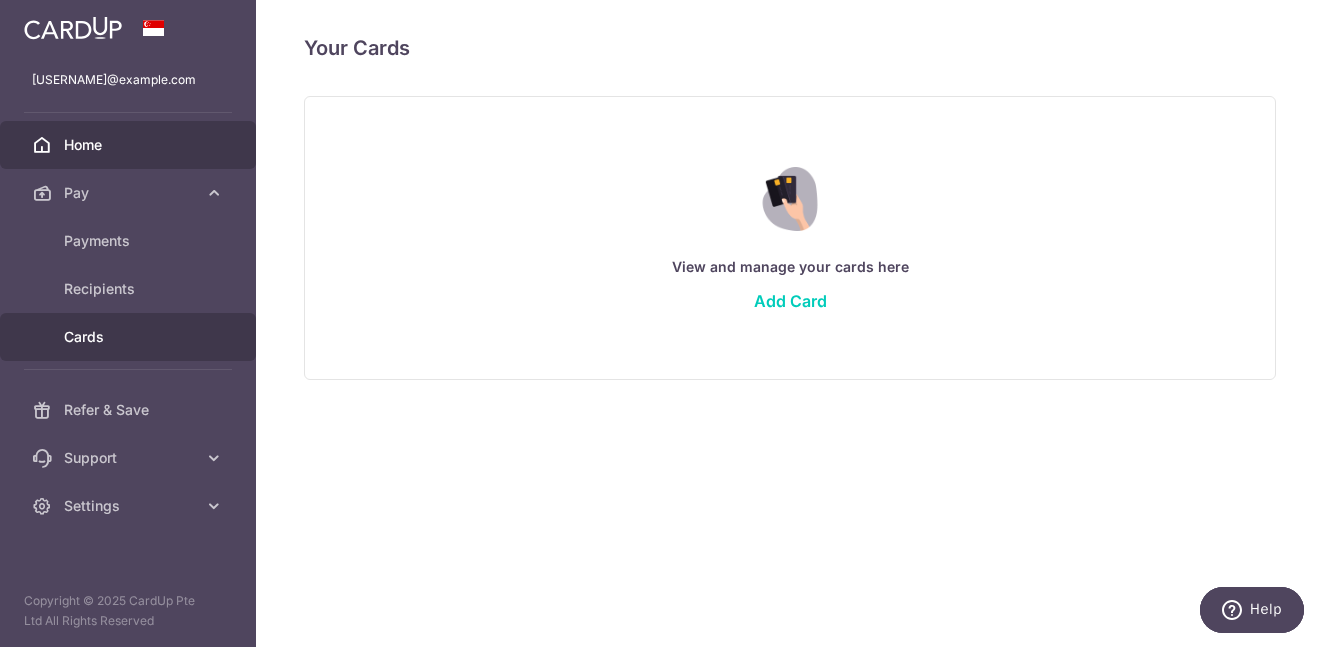 click on "Home" at bounding box center [130, 145] 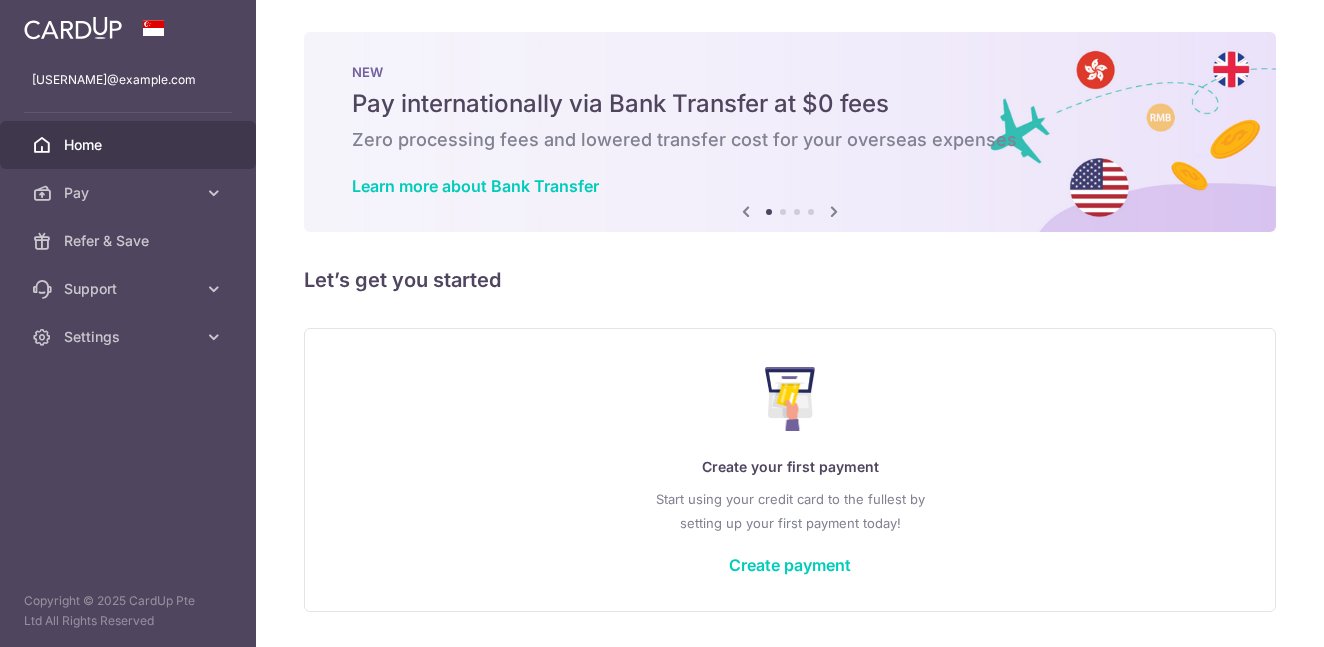 scroll, scrollTop: 0, scrollLeft: 0, axis: both 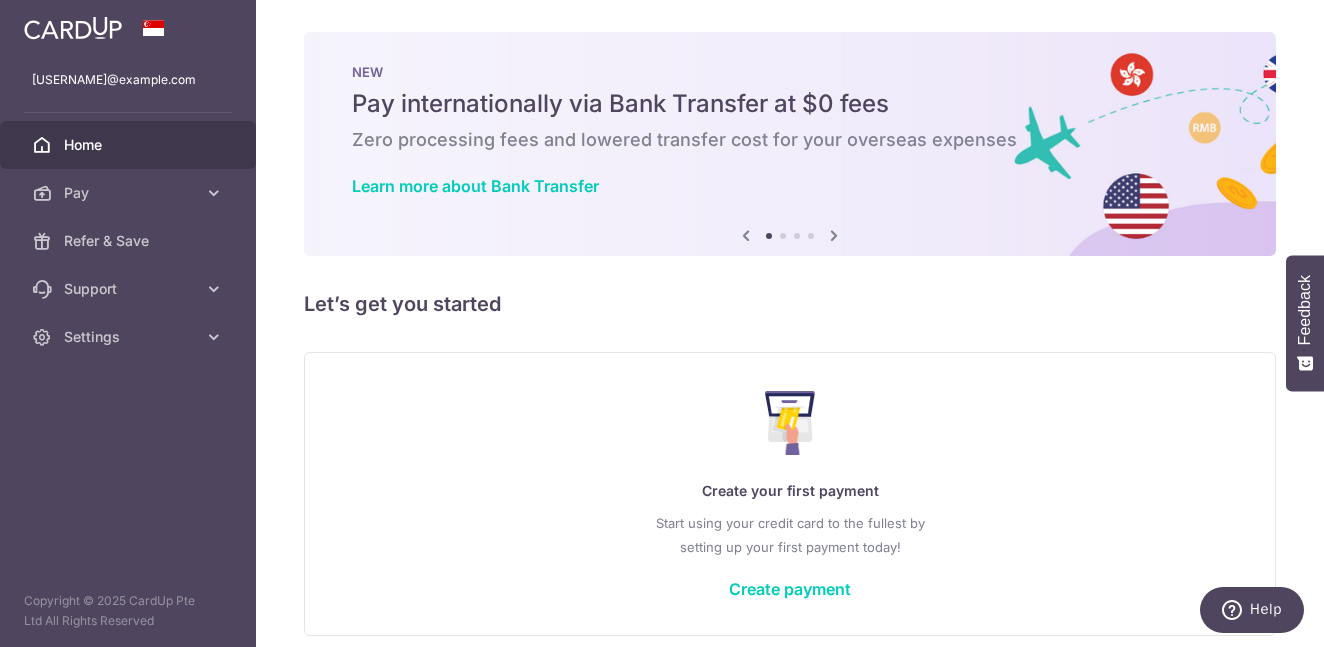 click at bounding box center [834, 235] 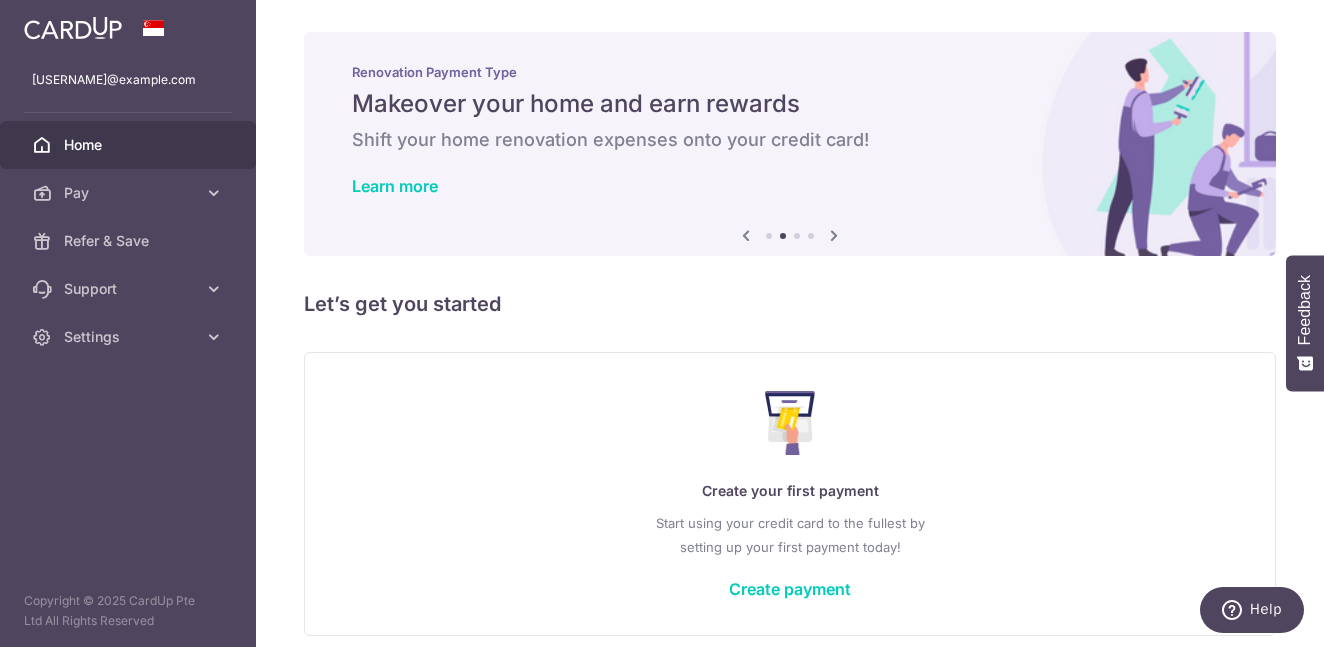 click at bounding box center [834, 235] 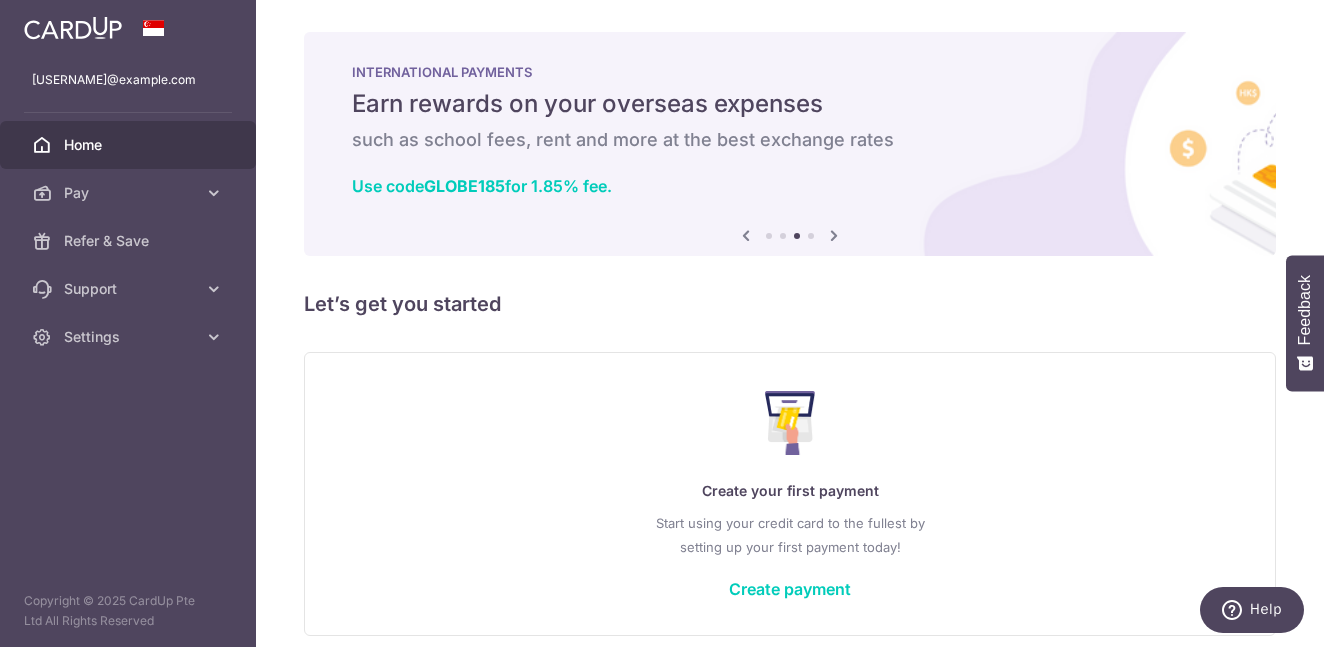click at bounding box center (834, 235) 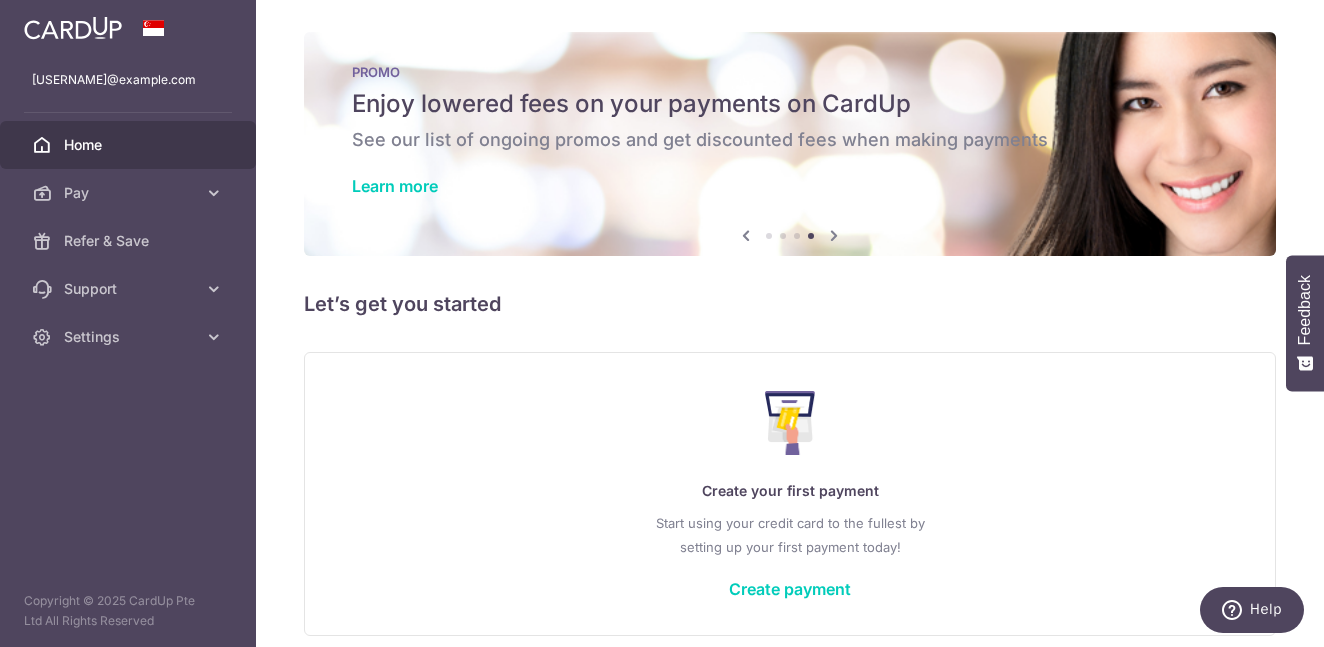 click at bounding box center [834, 235] 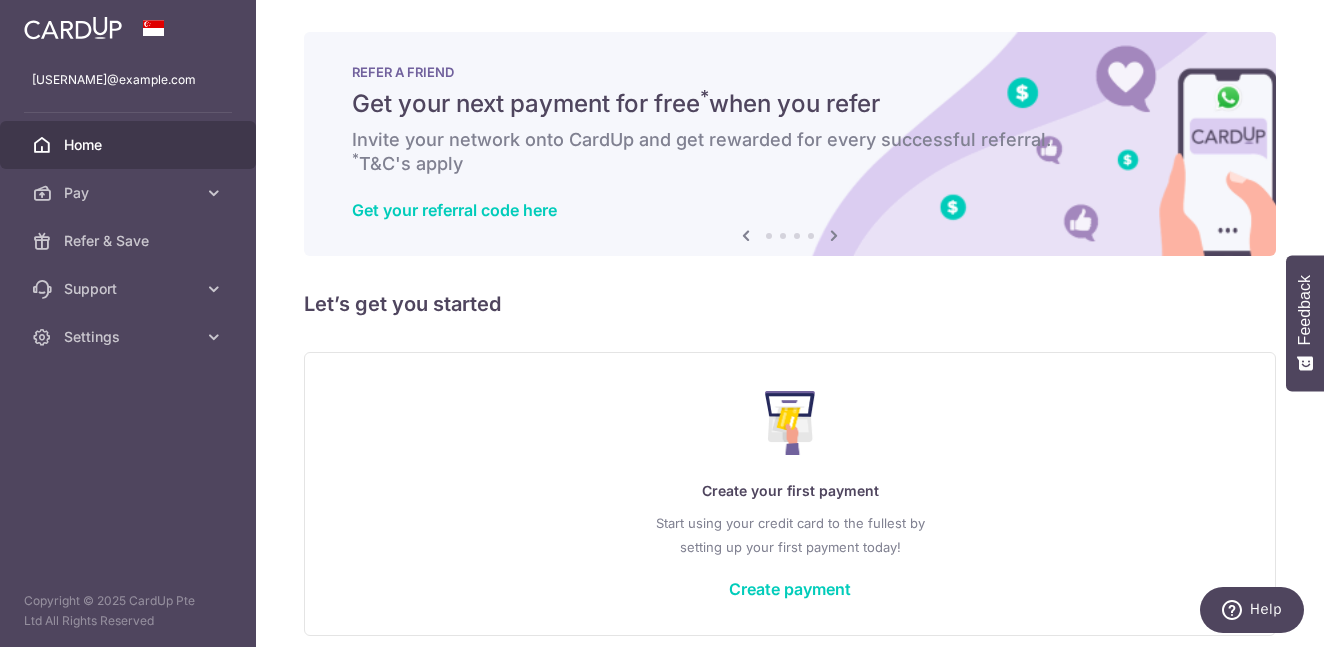 click at bounding box center [746, 235] 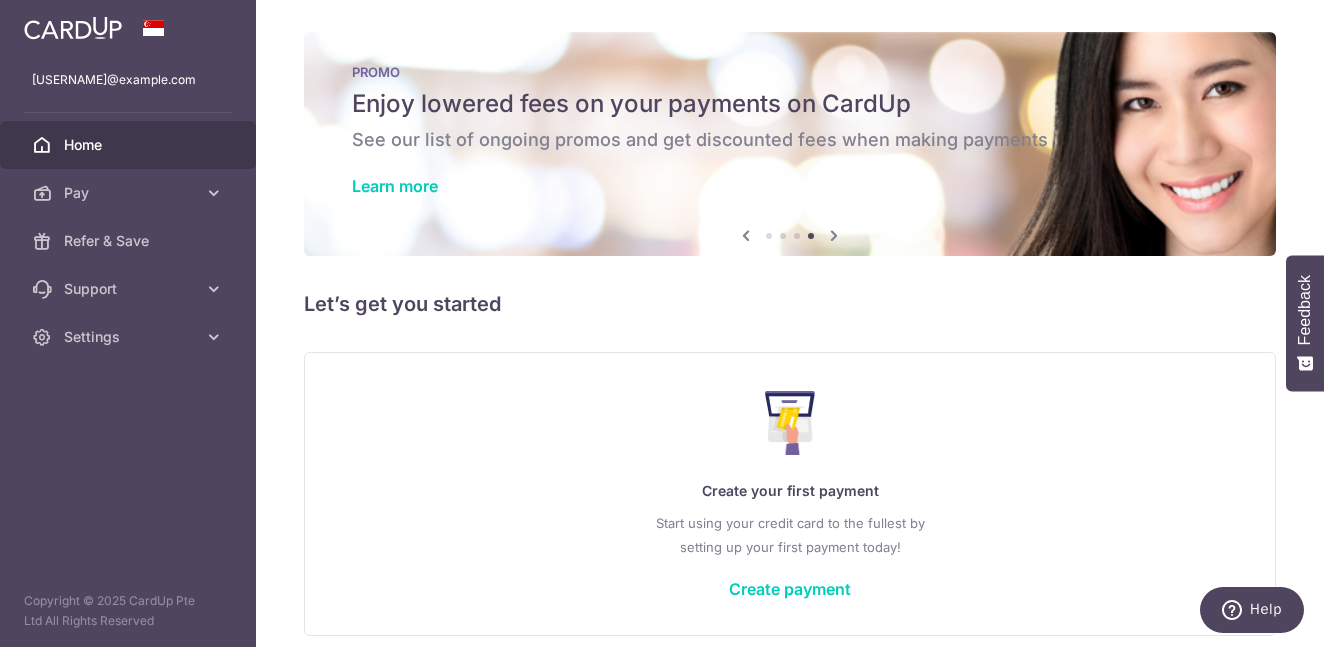 click on "See our list of ongoing promos and get discounted fees when making payments" at bounding box center [790, 140] 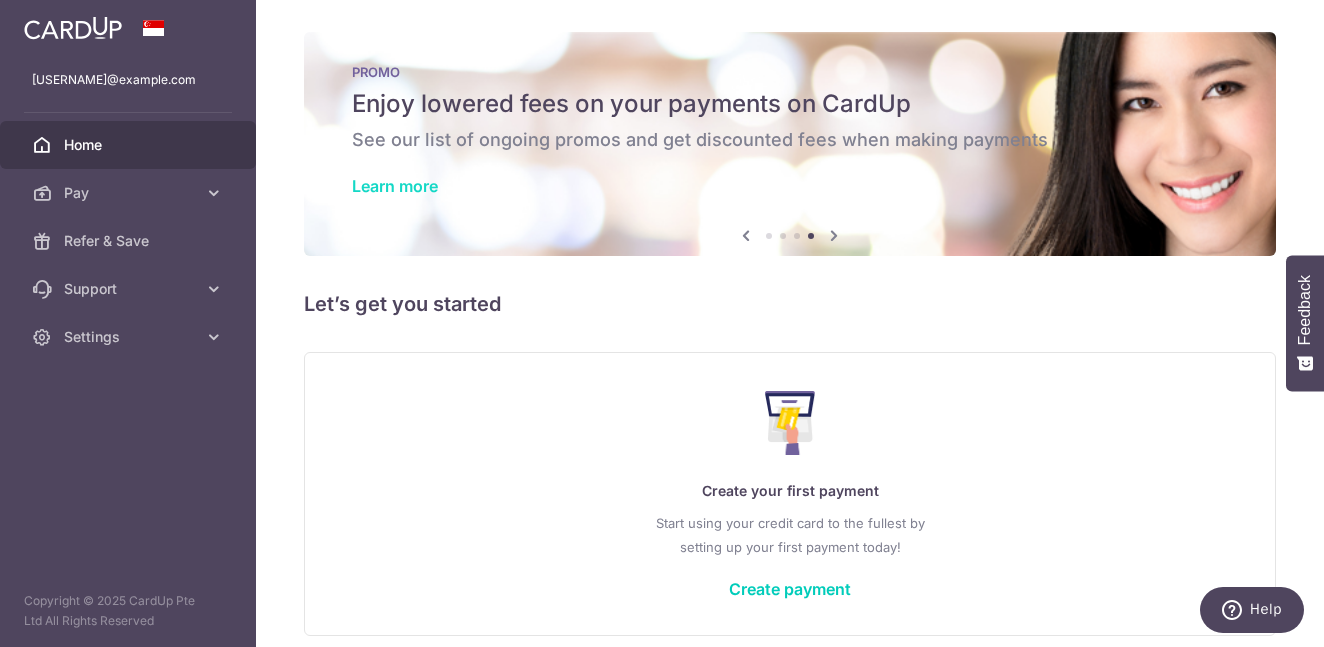 click on "Learn more" at bounding box center [395, 186] 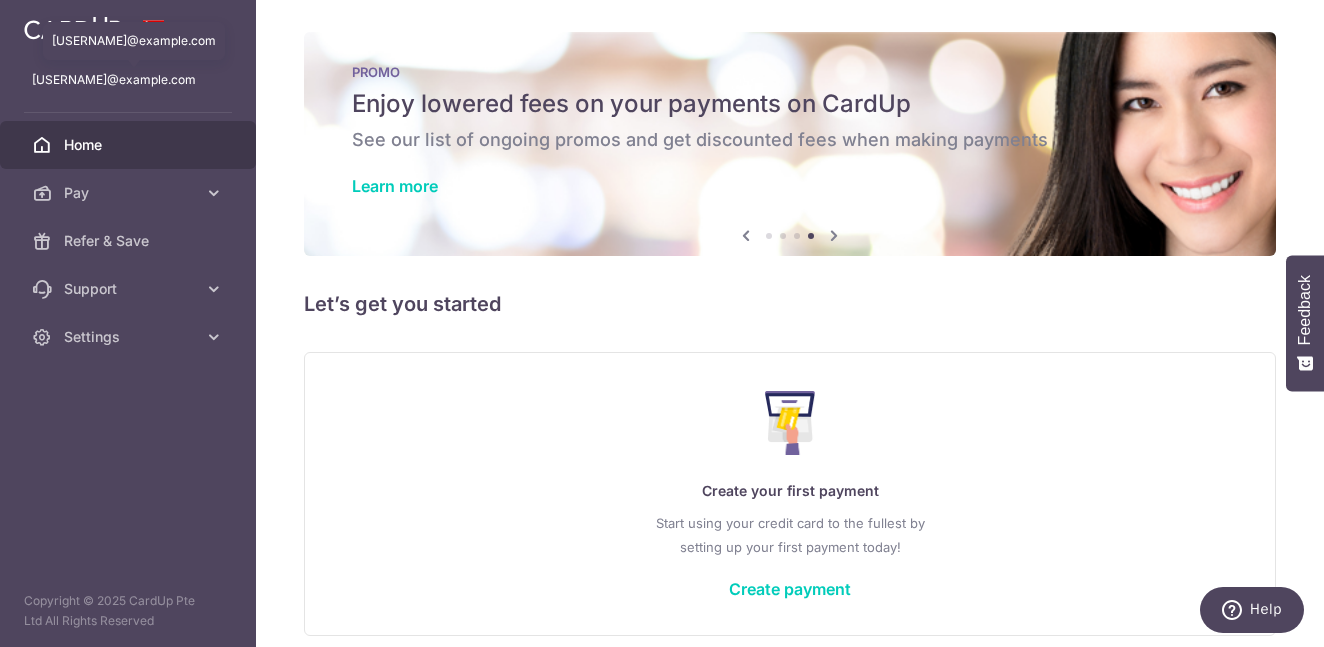 click on "[USERNAME]@example.com" at bounding box center [128, 80] 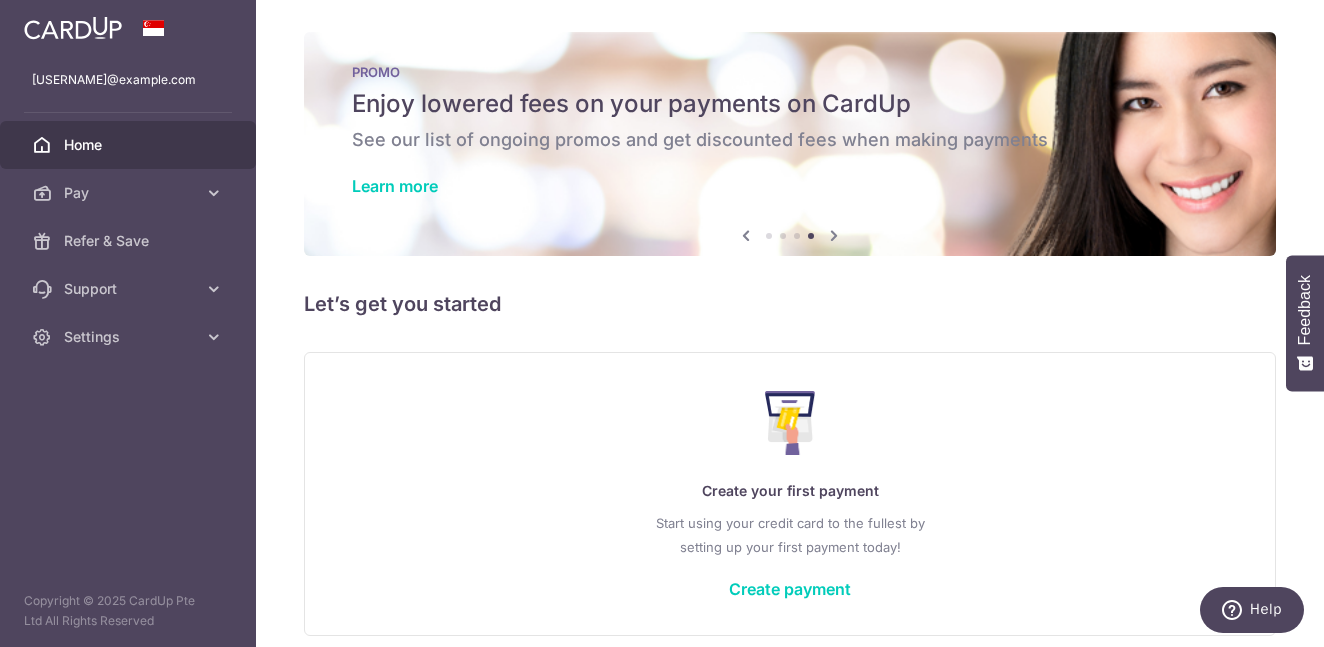 click at bounding box center (154, 28) 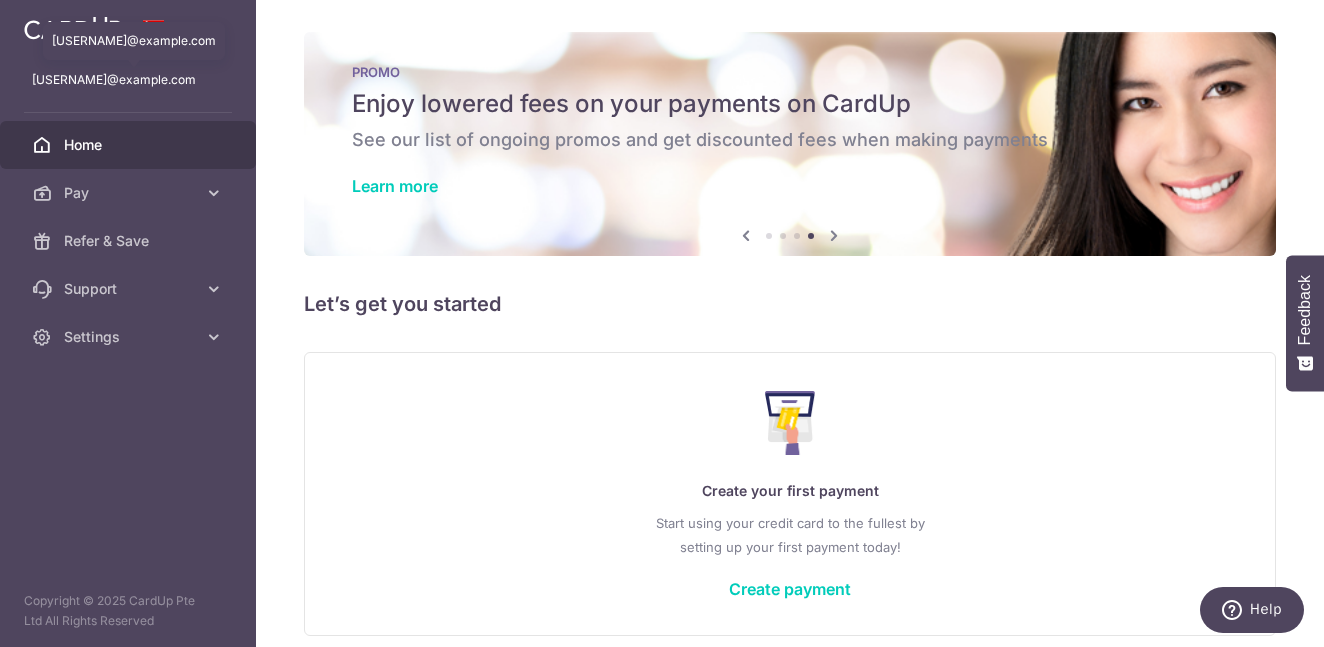 click on "[USERNAME]@example.com" at bounding box center (128, 80) 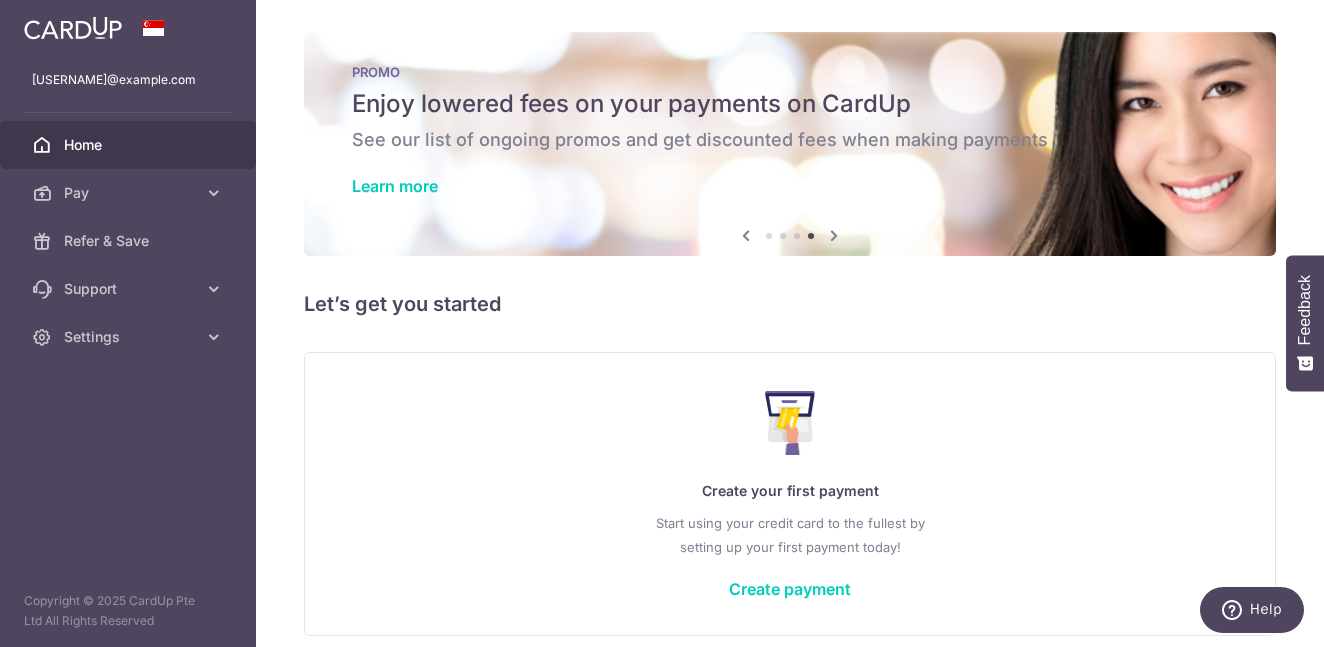 click on "Home" at bounding box center [130, 145] 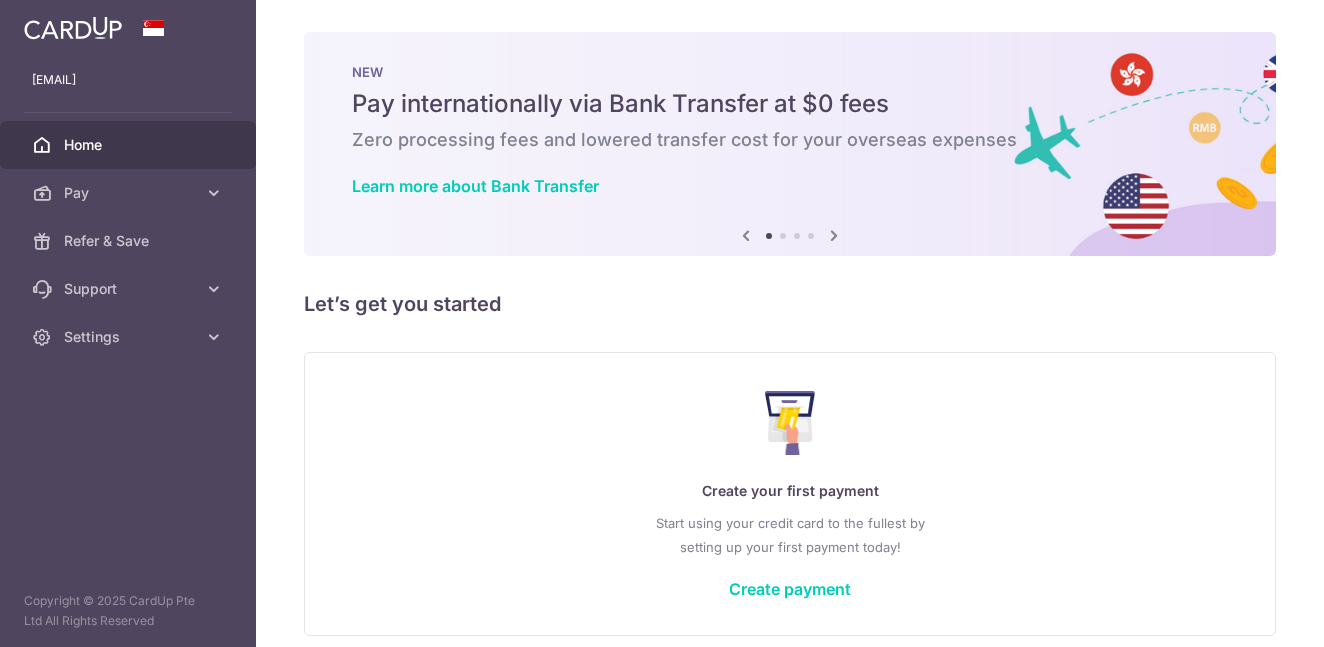 scroll, scrollTop: 0, scrollLeft: 0, axis: both 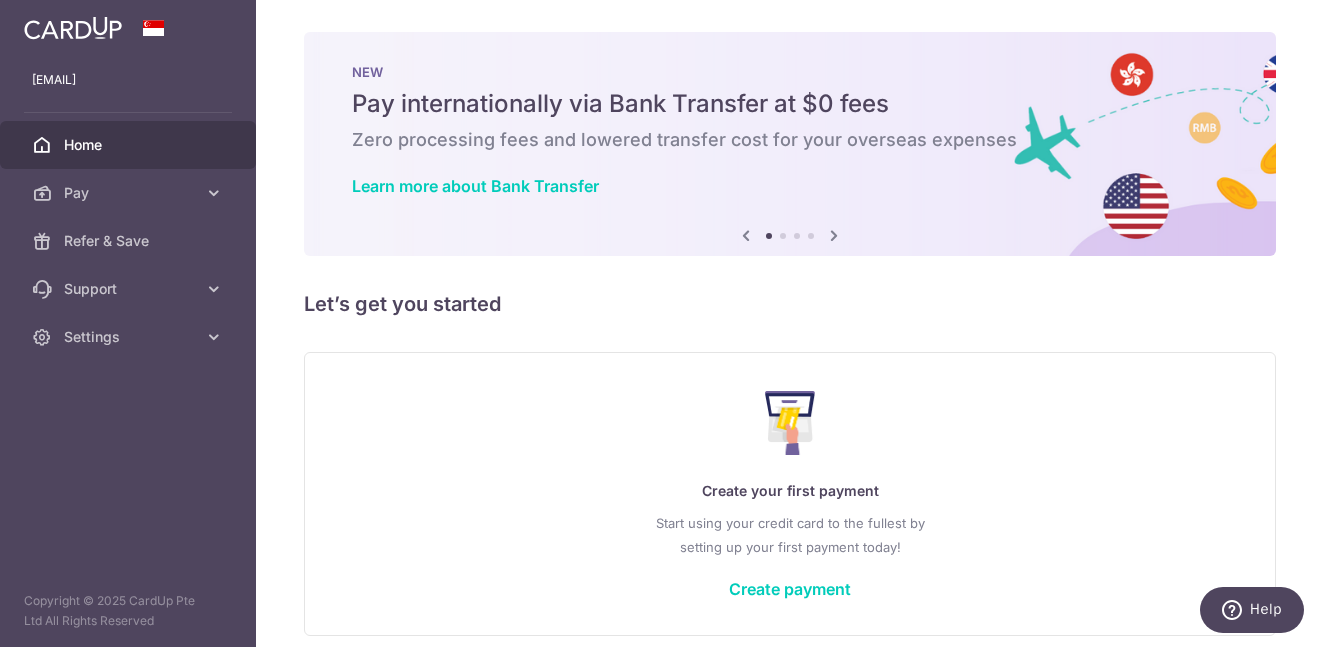 click at bounding box center [73, 28] 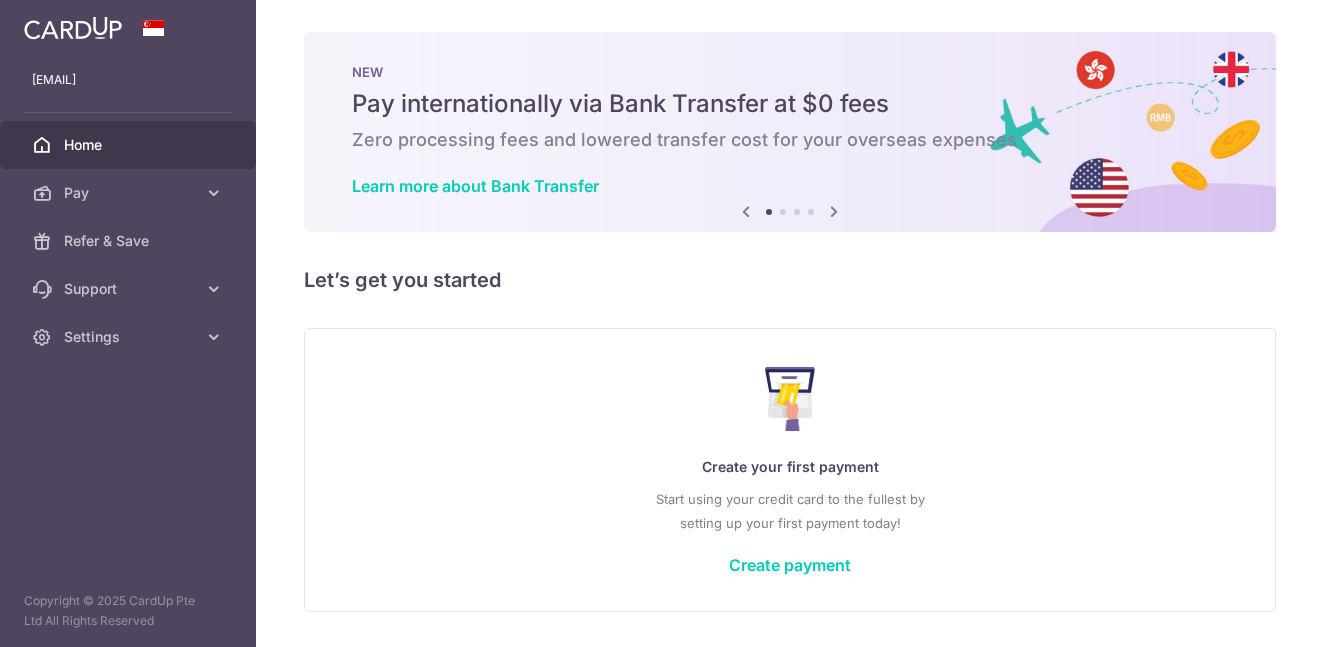 scroll, scrollTop: 0, scrollLeft: 0, axis: both 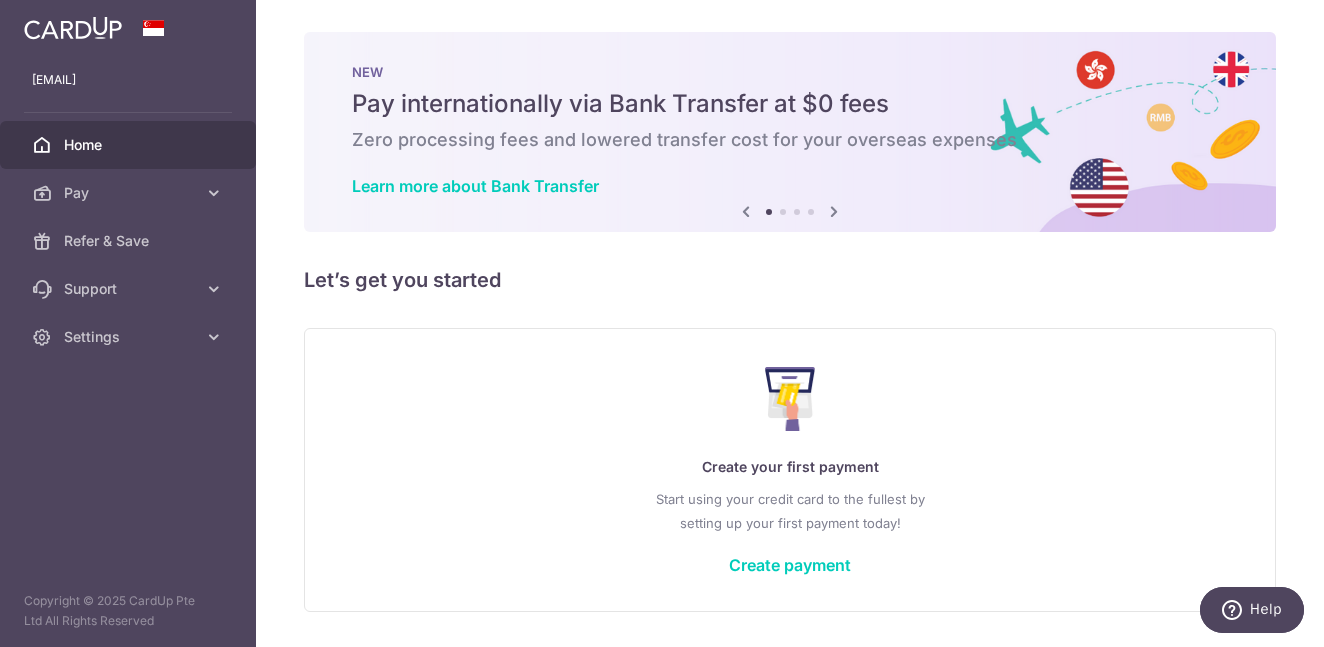click at bounding box center (73, 28) 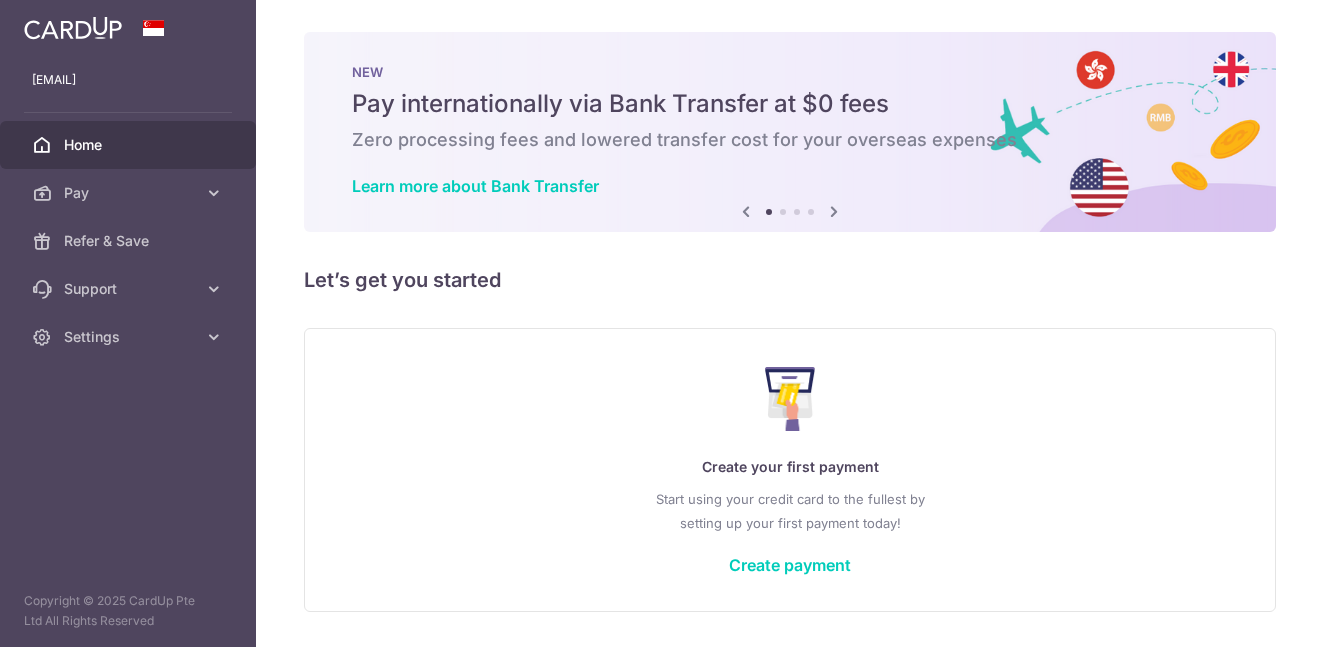scroll, scrollTop: 0, scrollLeft: 0, axis: both 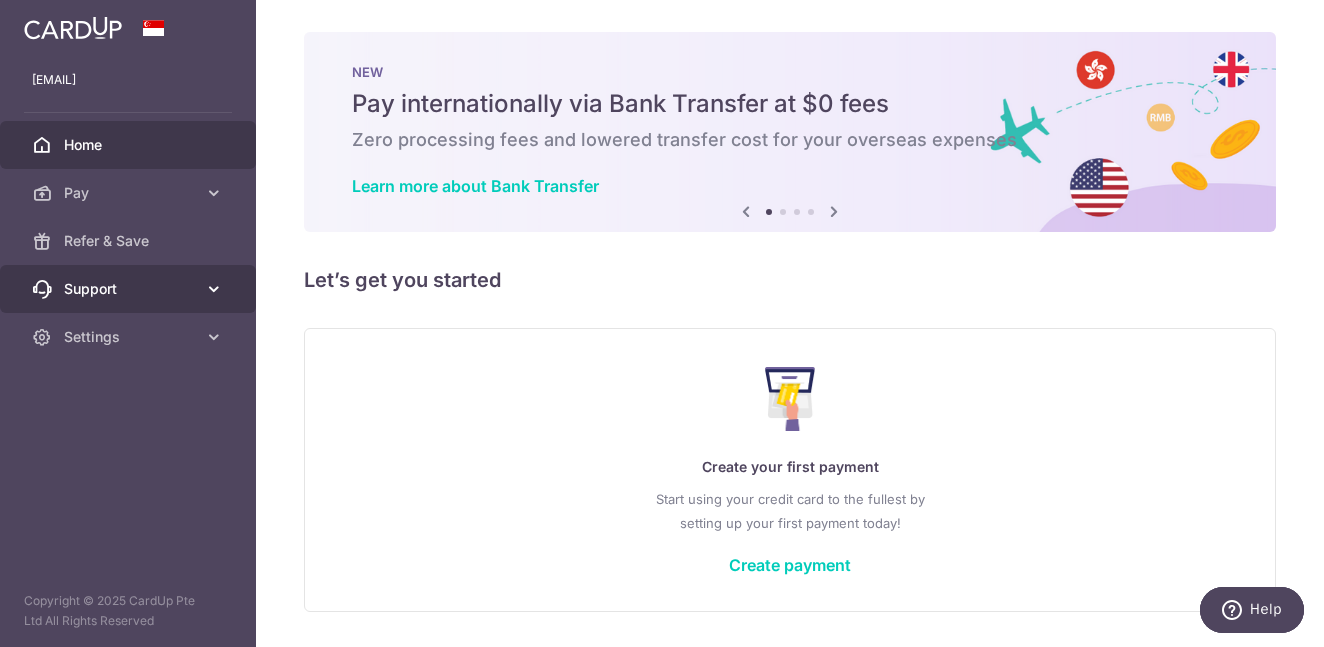 click on "Support" at bounding box center [130, 289] 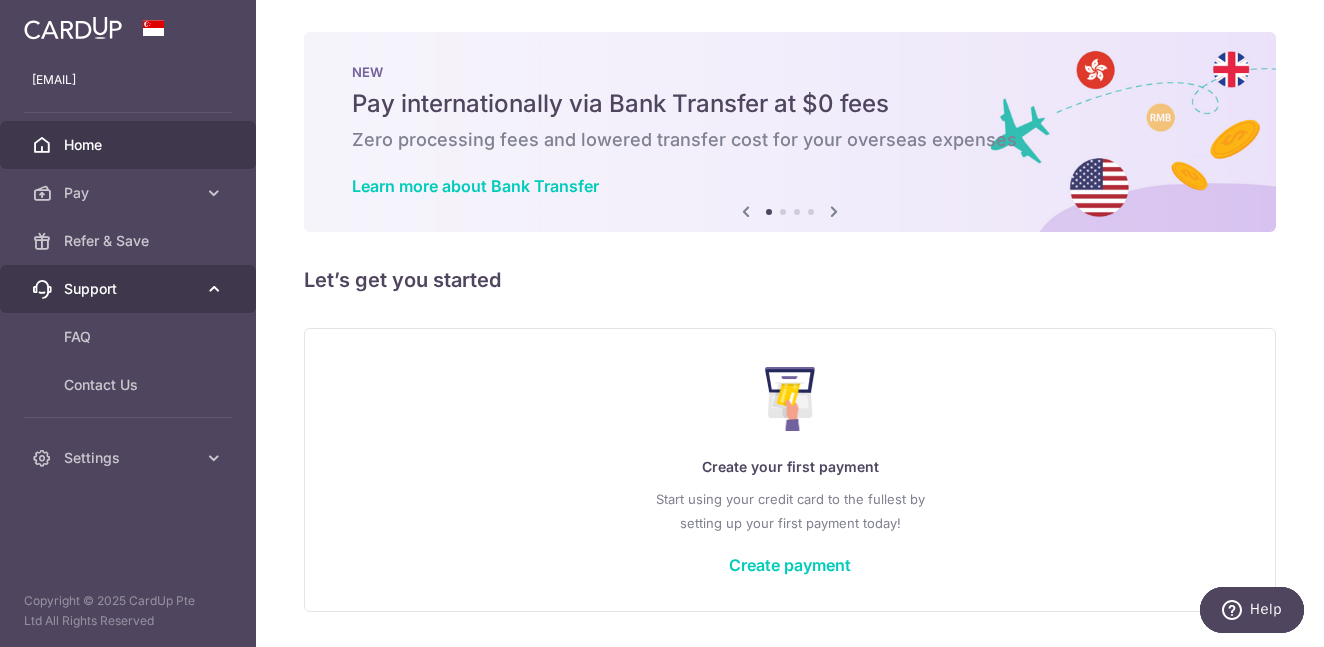 click on "Support" at bounding box center [130, 289] 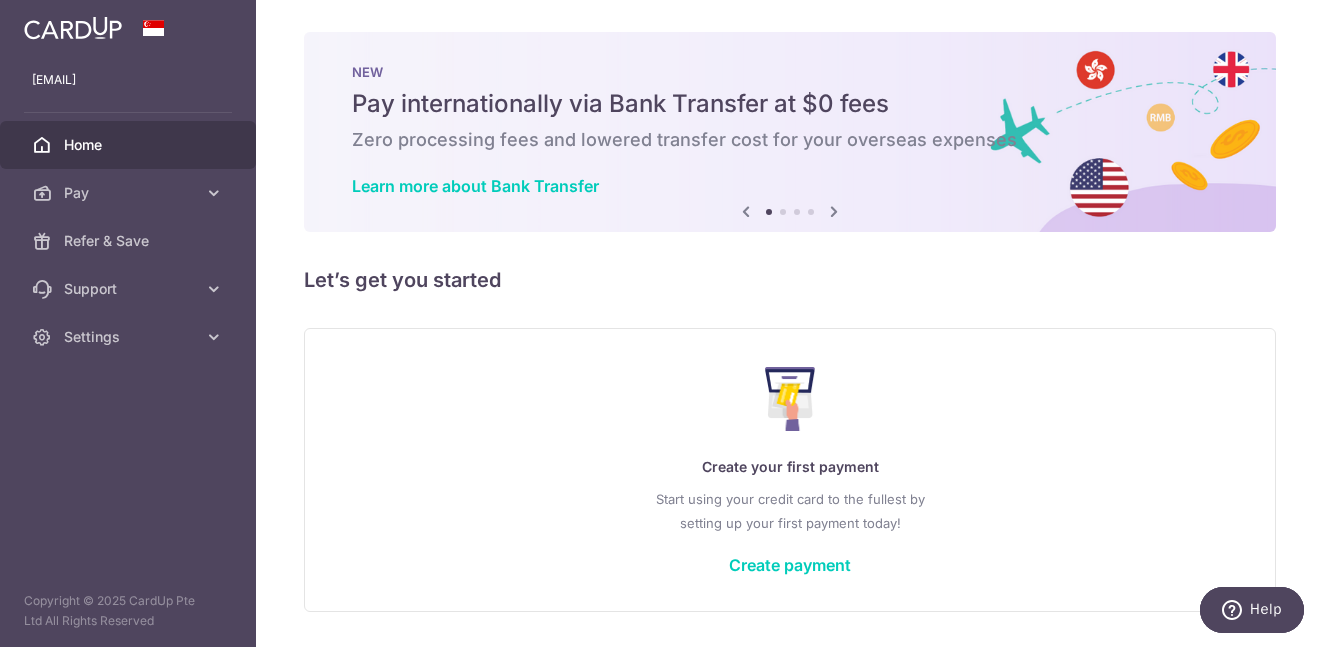 click on "[EMAIL]
Home
Pay
Payments
Recipients
Cards
Refer & Save
Support
FAQ
Contact Us
Settings
Account
Logout
Copyright © 2025 CardUp Pte Ltd All Rights Reserved" at bounding box center (128, 323) 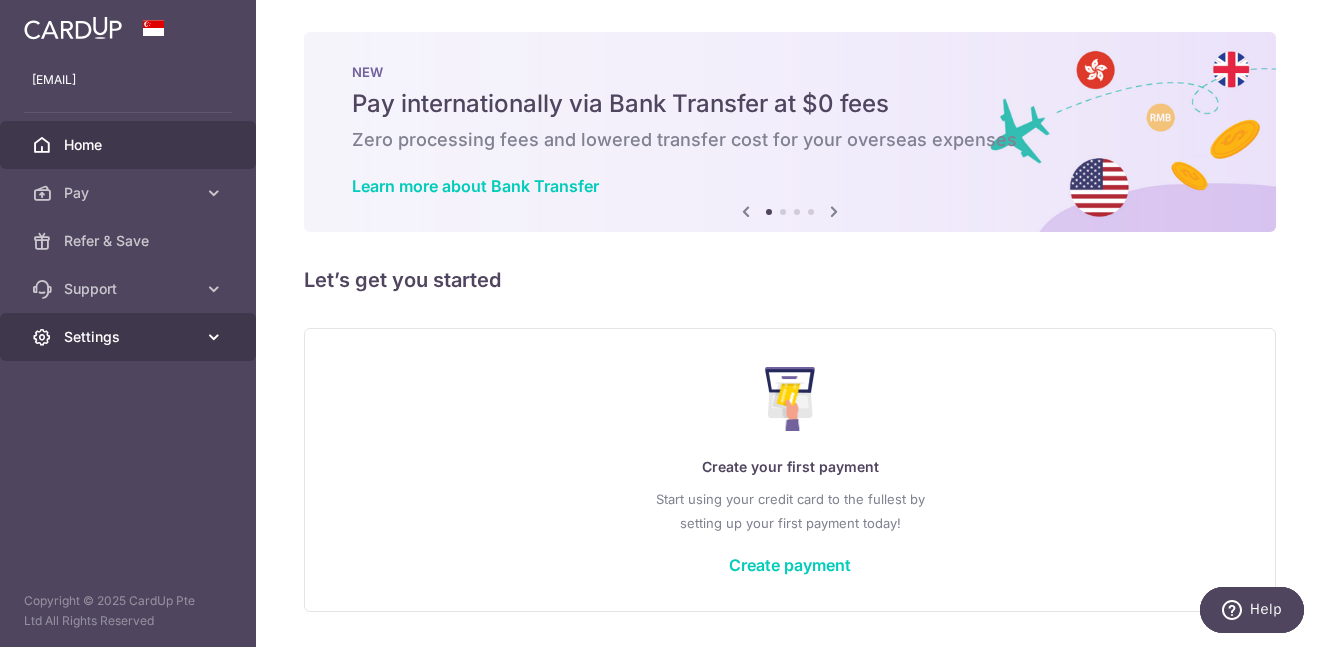click on "Settings" at bounding box center [130, 337] 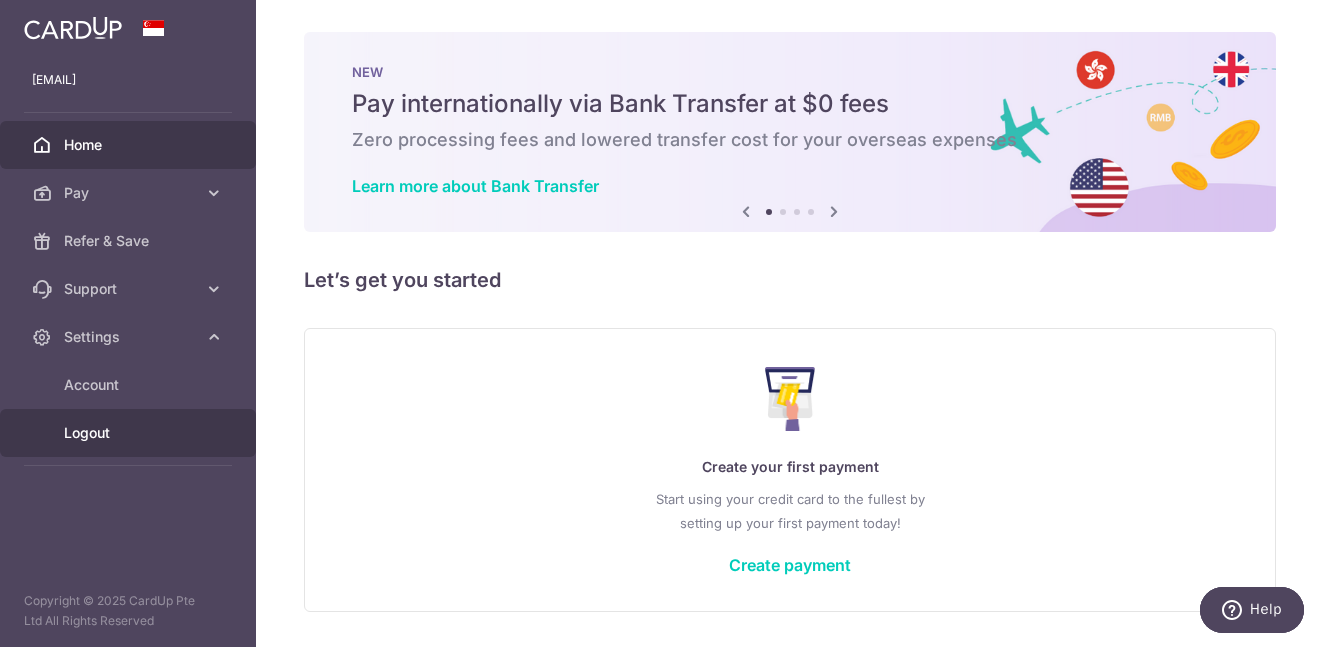 click on "Logout" at bounding box center (130, 433) 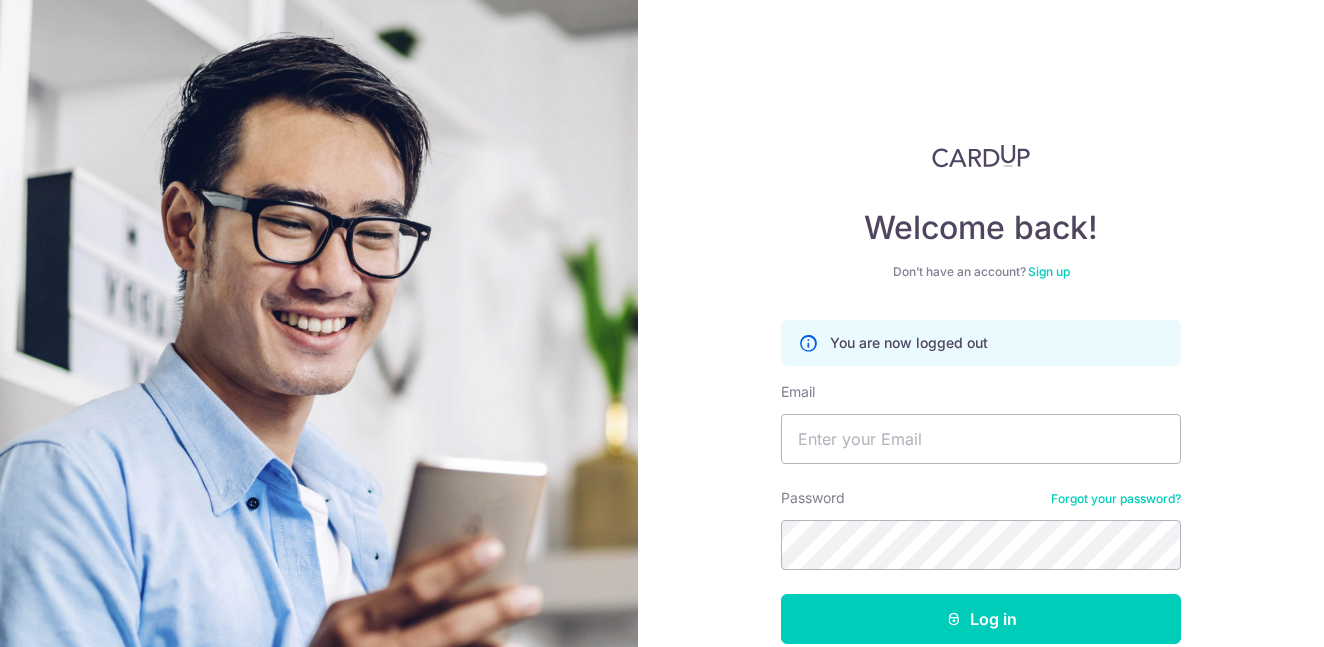 scroll, scrollTop: 0, scrollLeft: 0, axis: both 